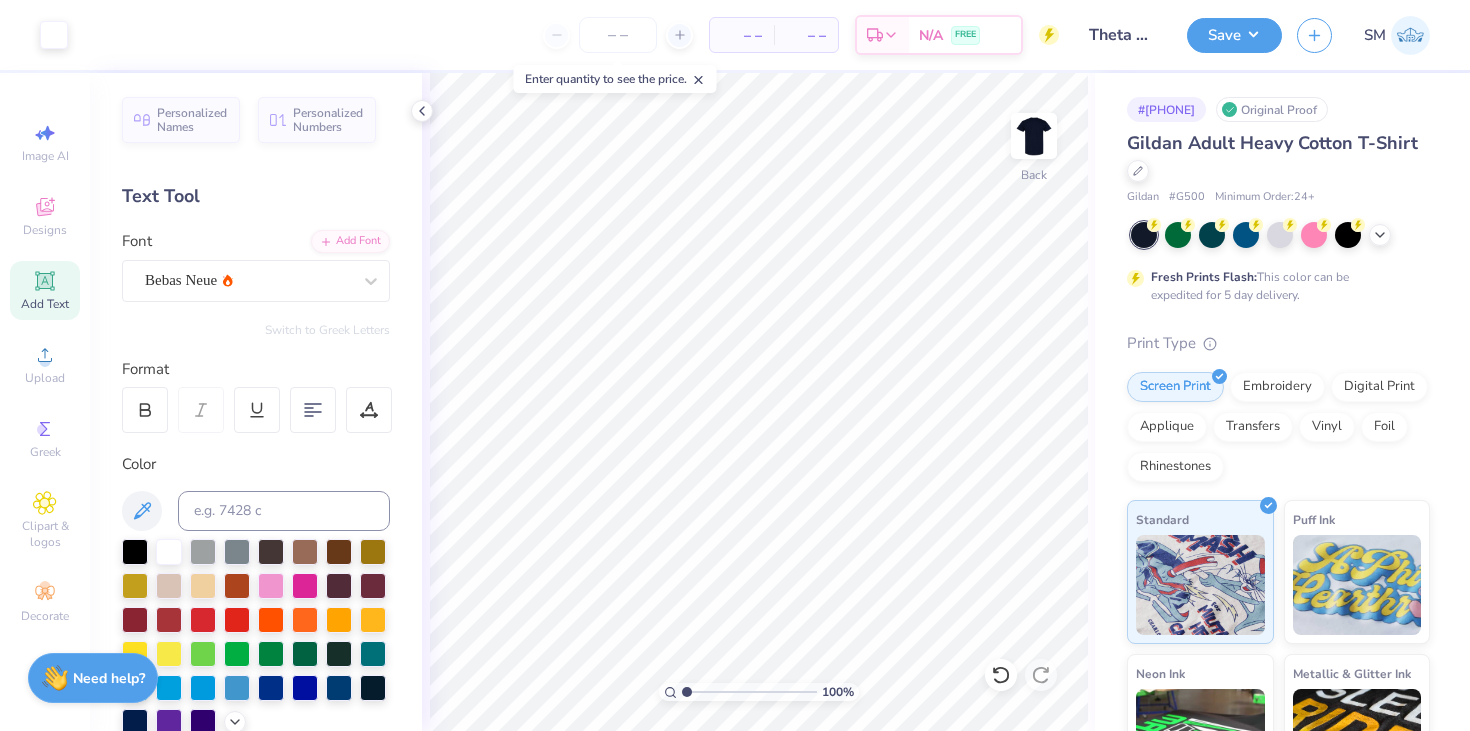 scroll, scrollTop: 0, scrollLeft: 0, axis: both 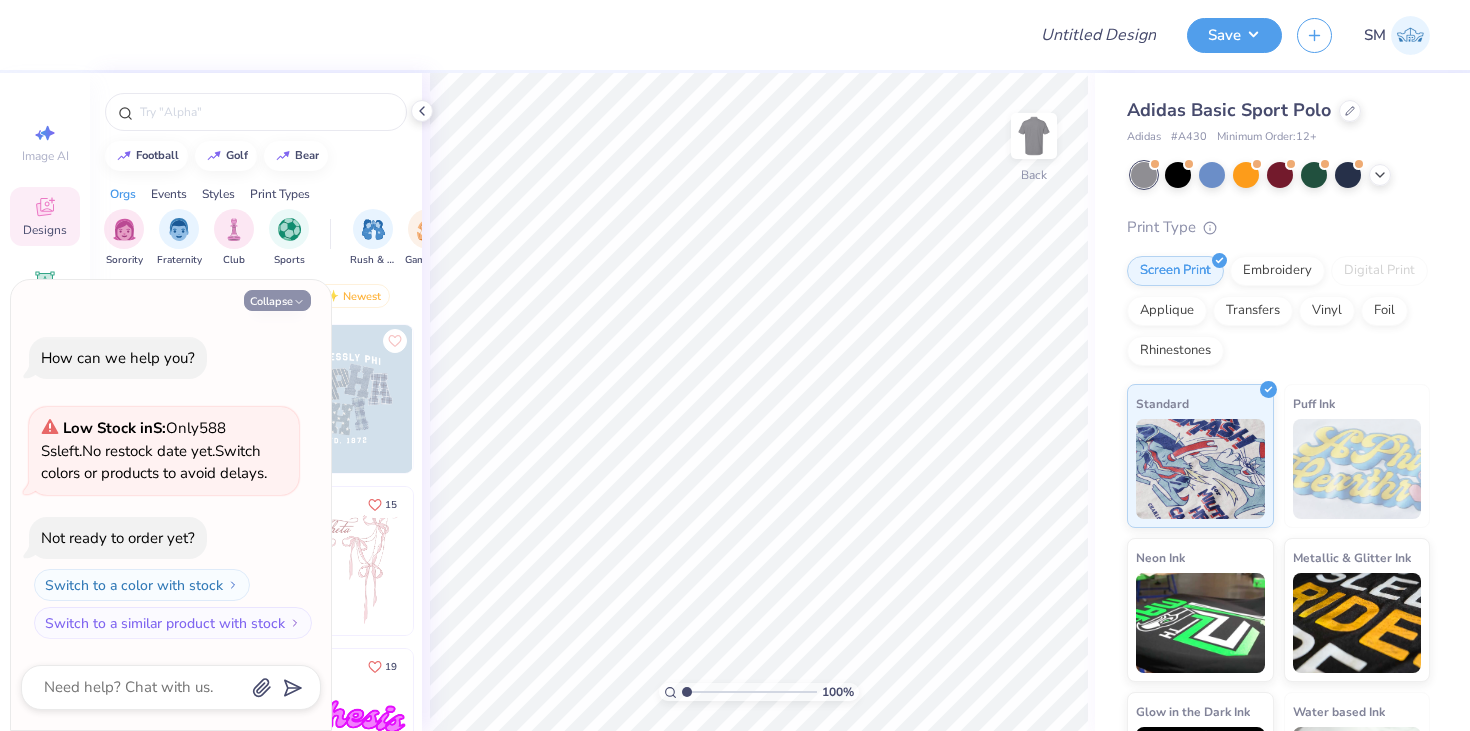 click 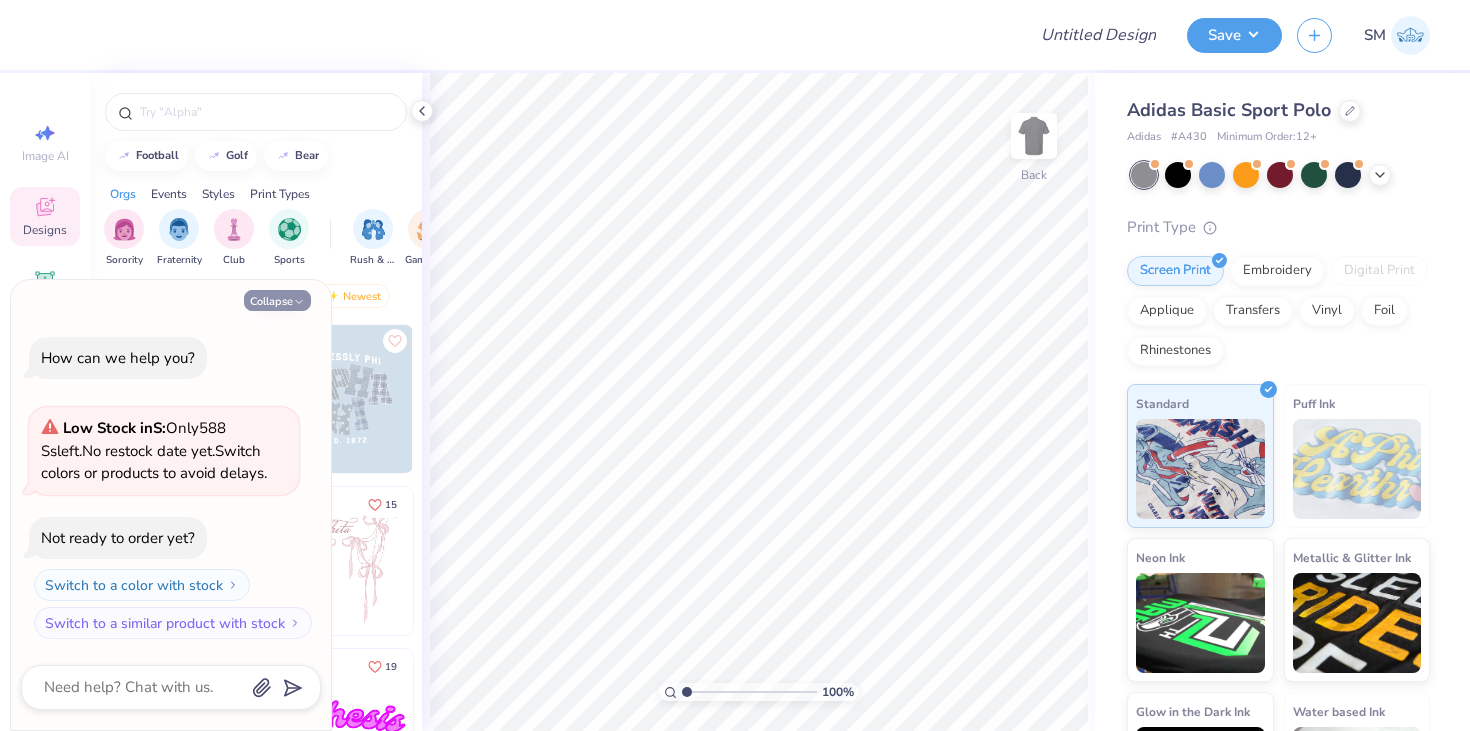 type on "x" 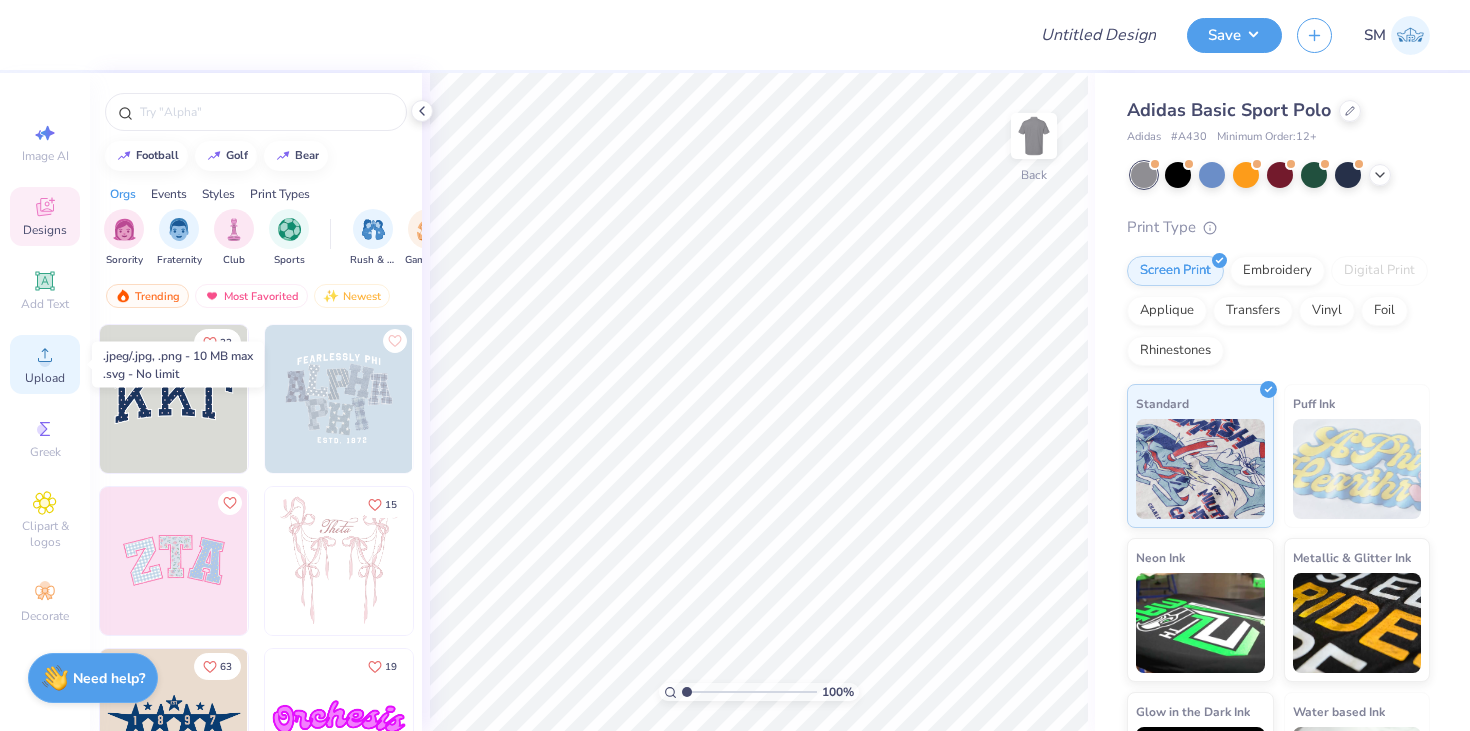 click on "Upload" at bounding box center (45, 378) 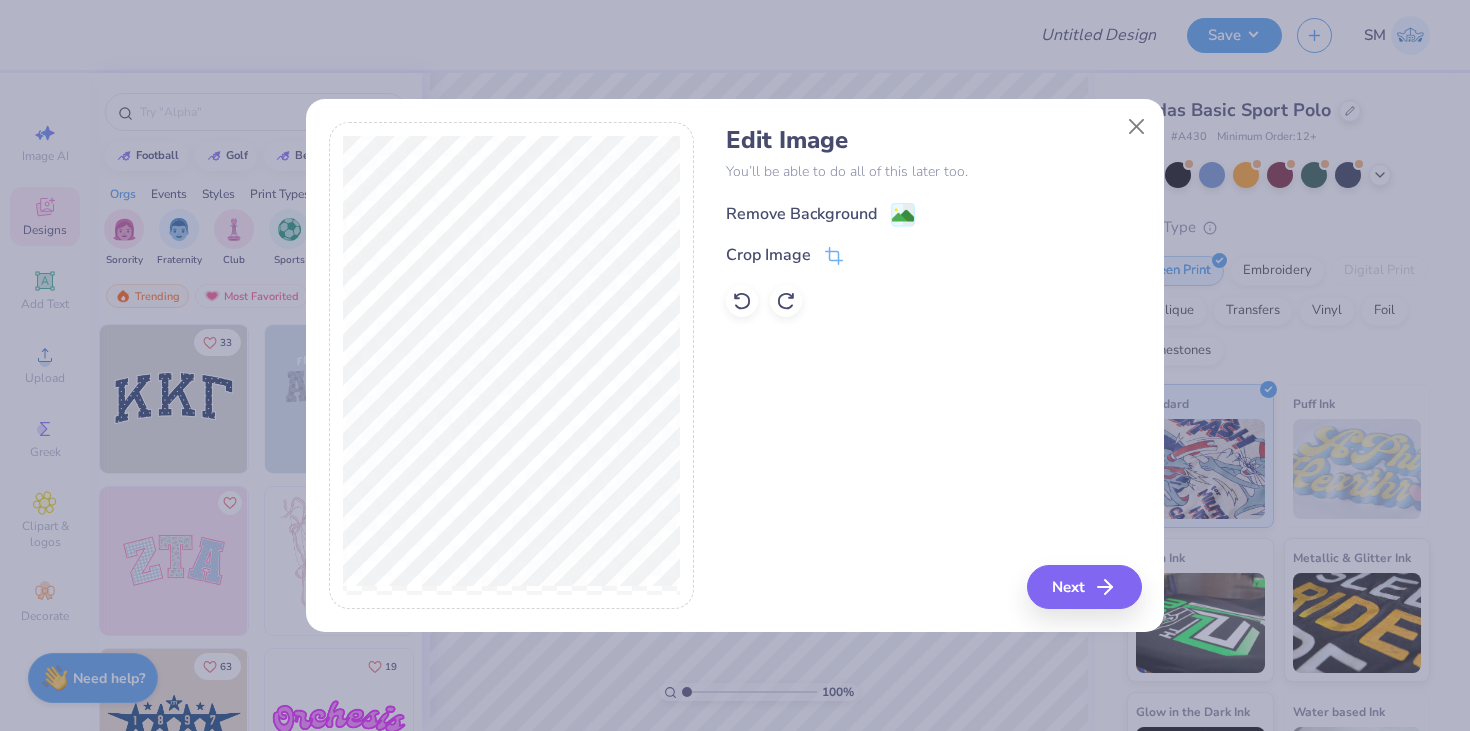 click on "Remove Background" at bounding box center (801, 214) 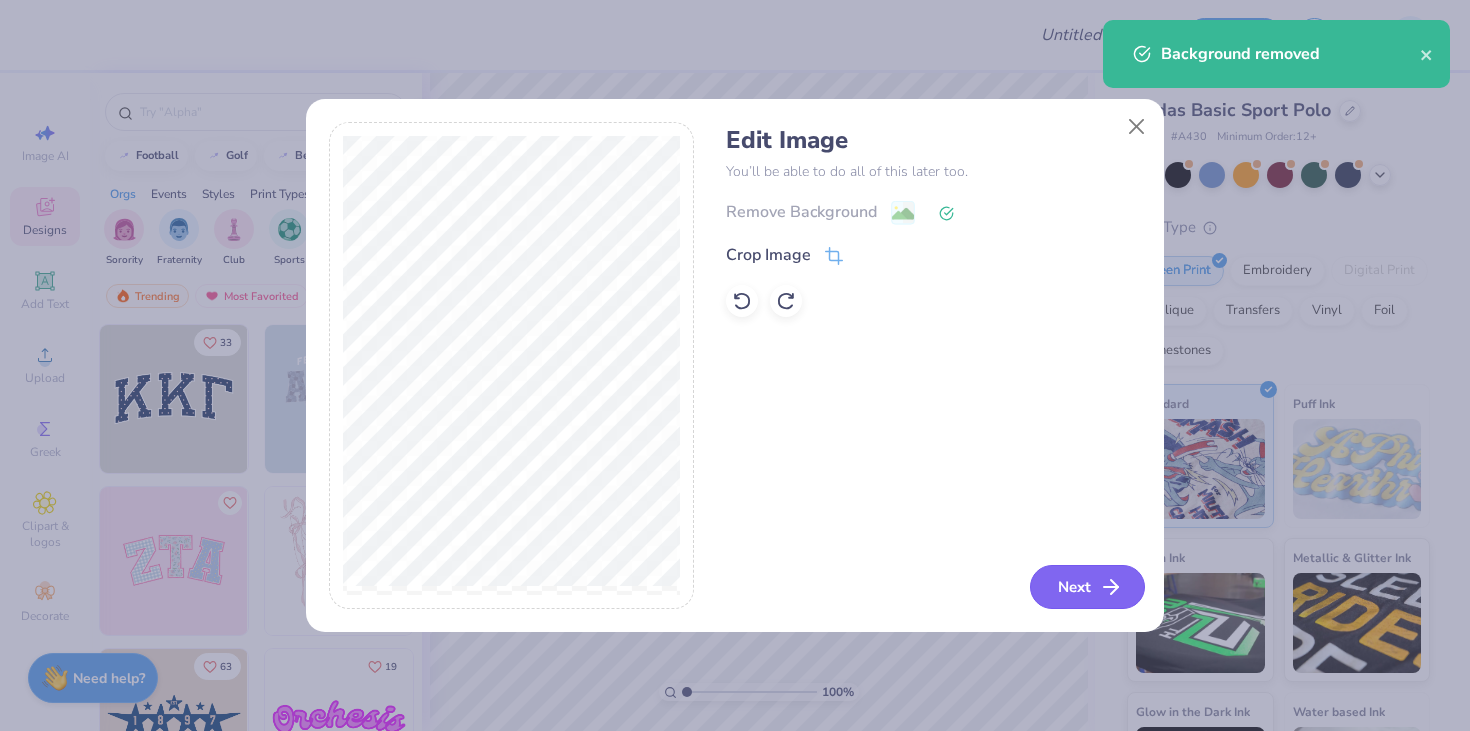 click on "Next" at bounding box center [1087, 587] 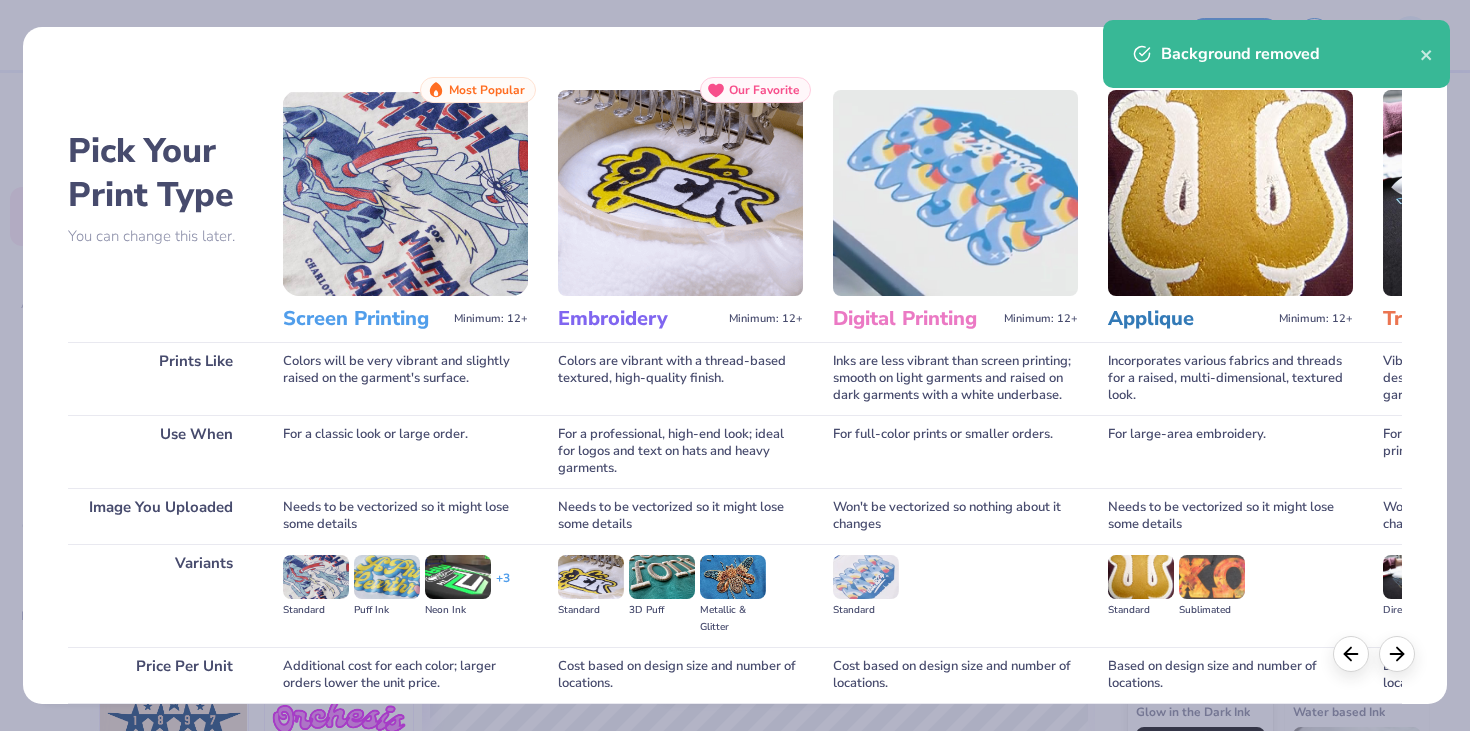 scroll, scrollTop: 166, scrollLeft: 0, axis: vertical 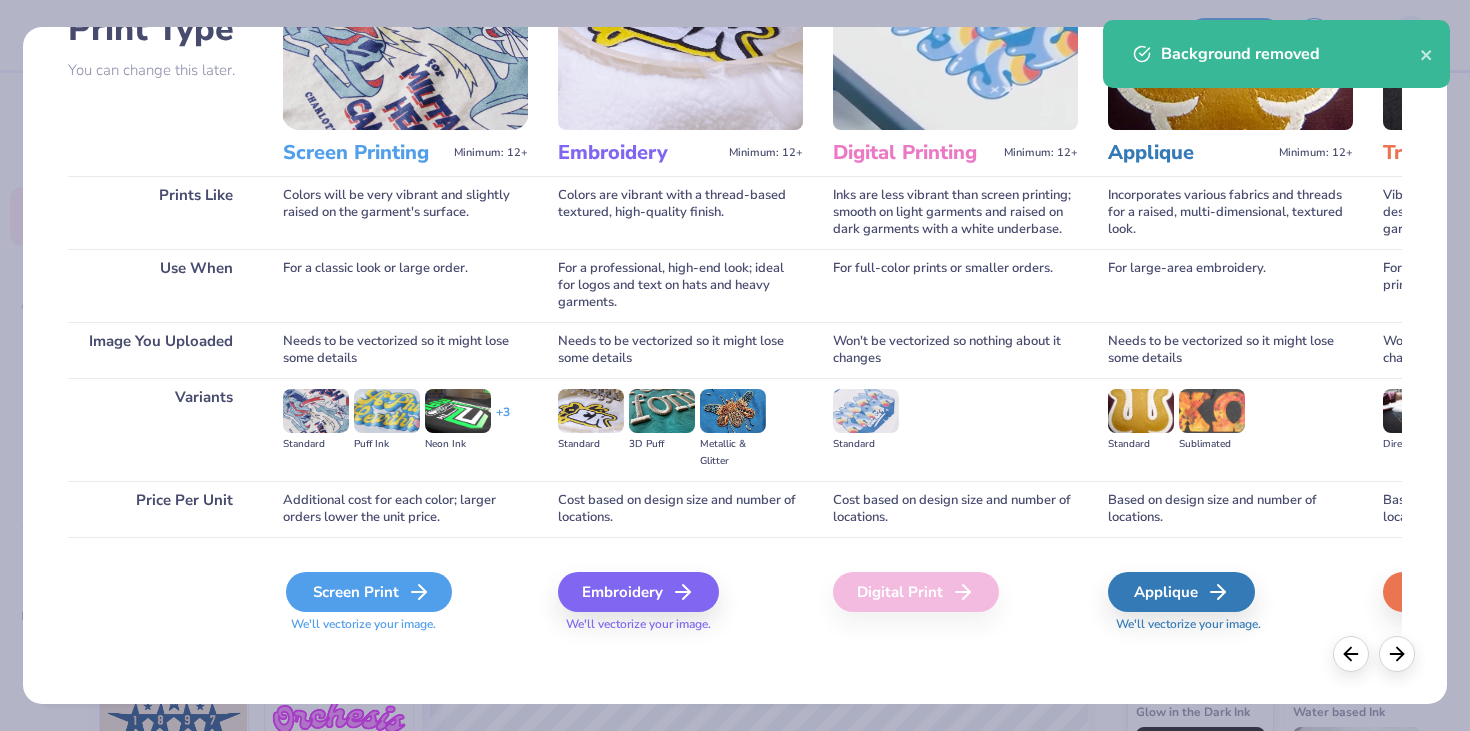 click on "Screen Print" at bounding box center (369, 592) 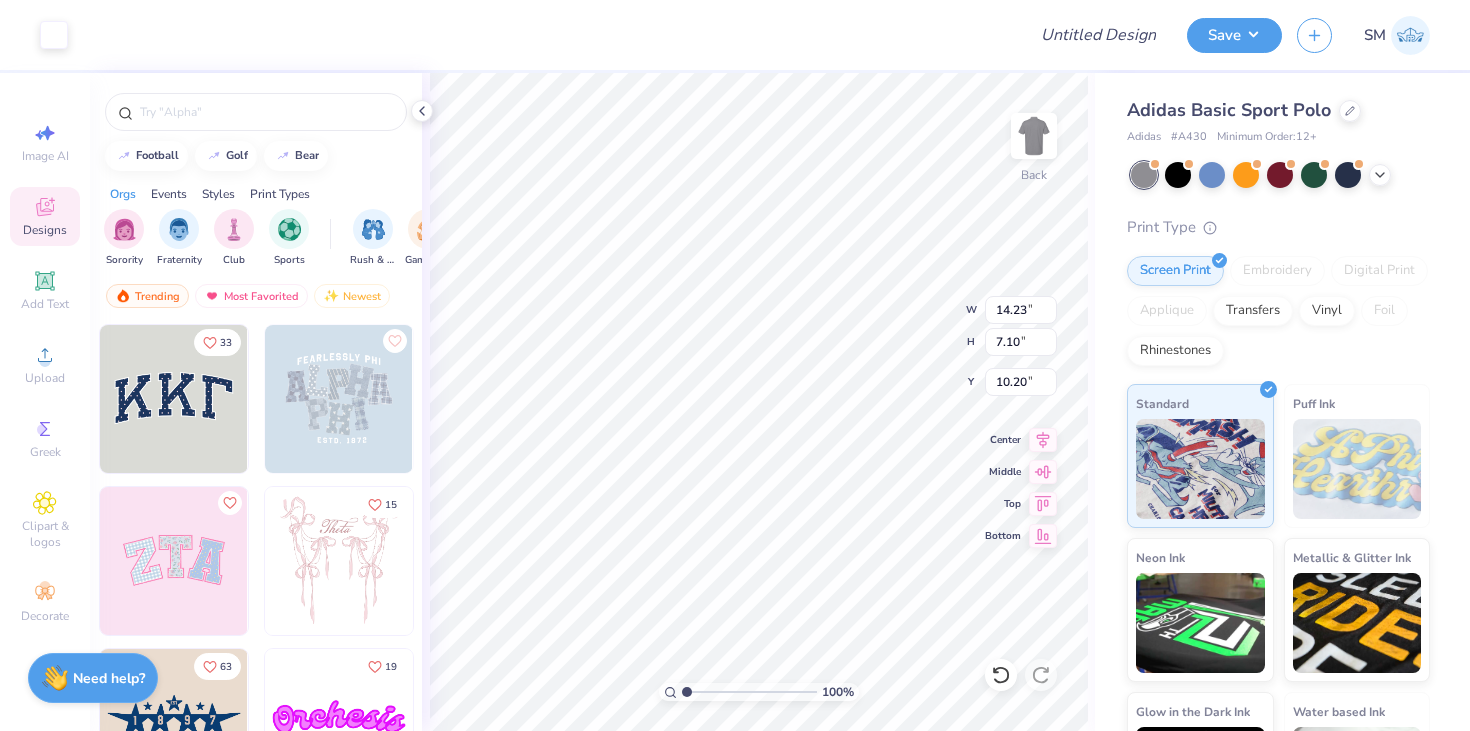type on "3.99" 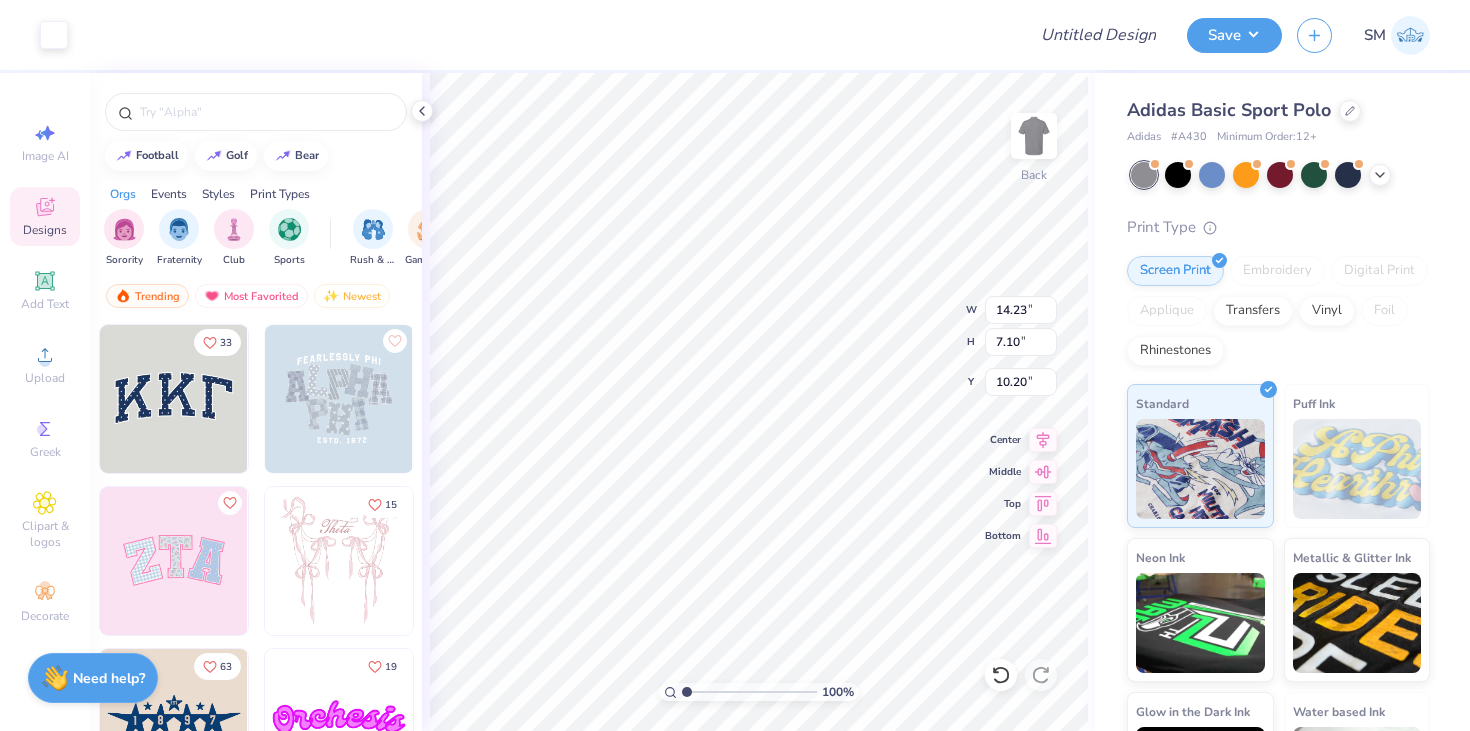 type on "1.99" 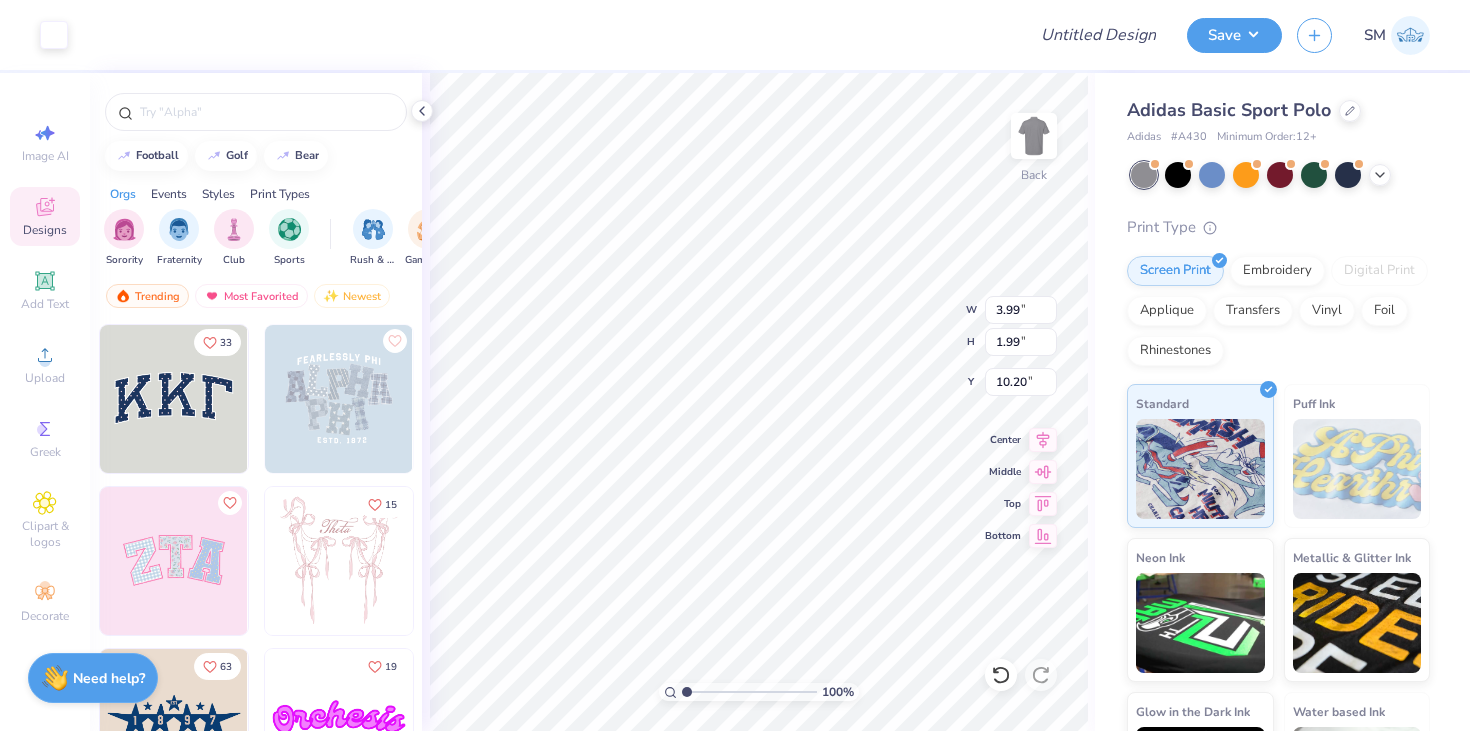 type on "3.00" 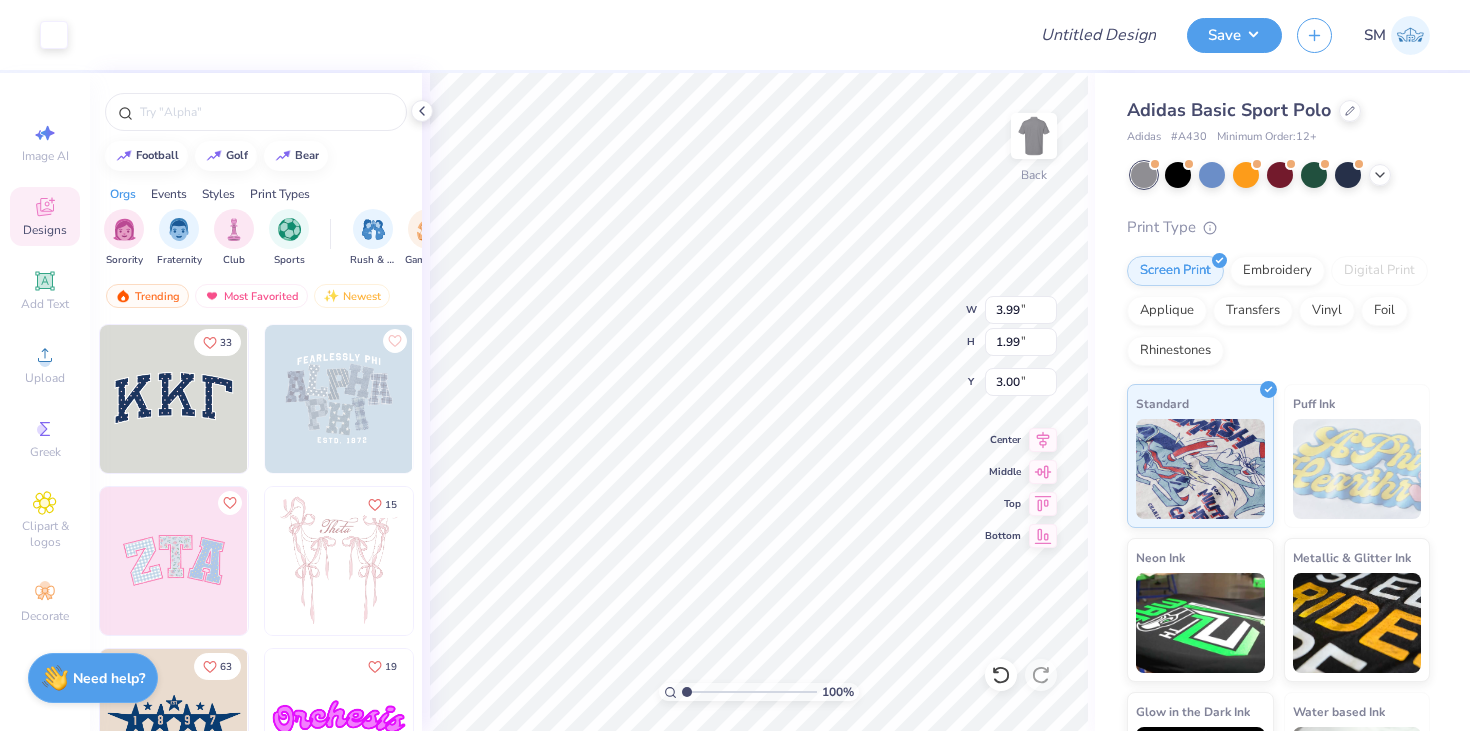 type on "3.33" 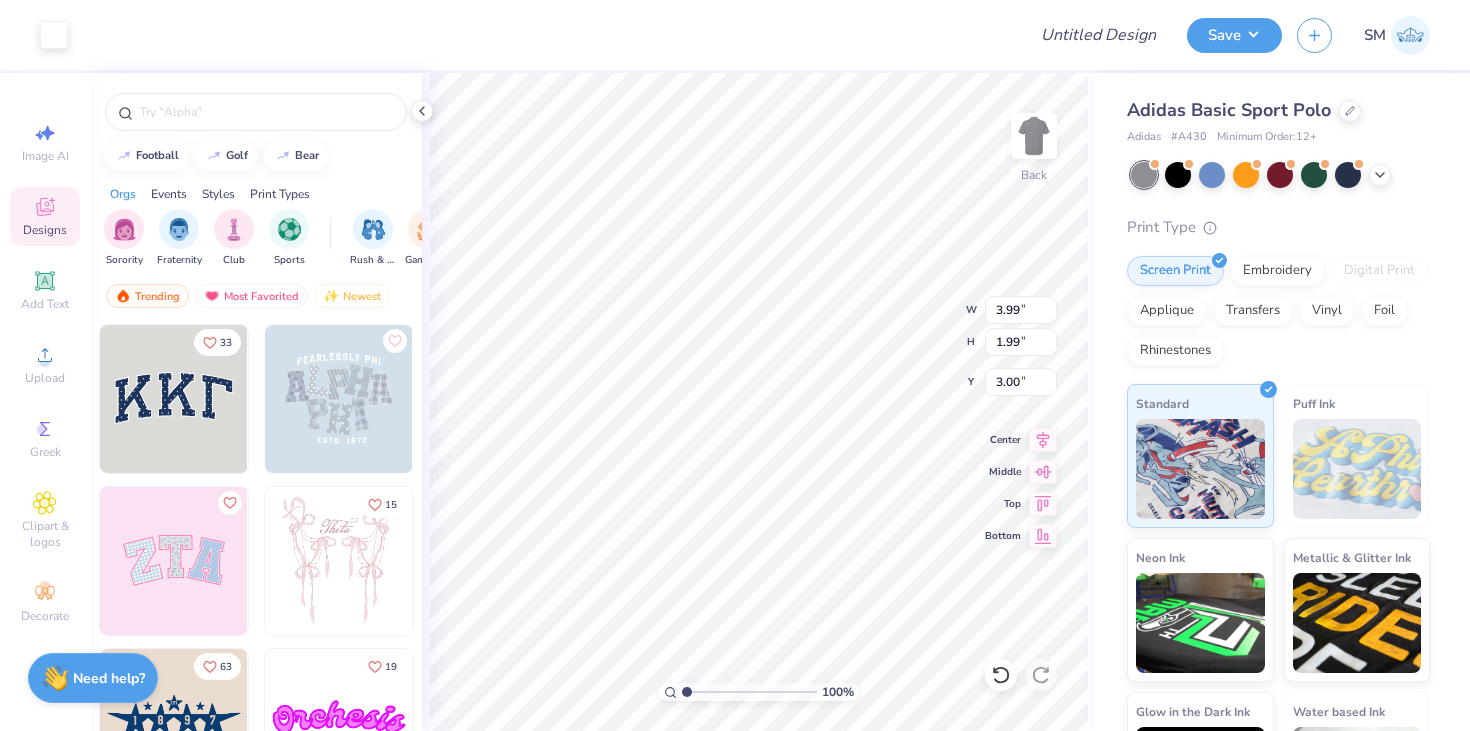 type on "1.66" 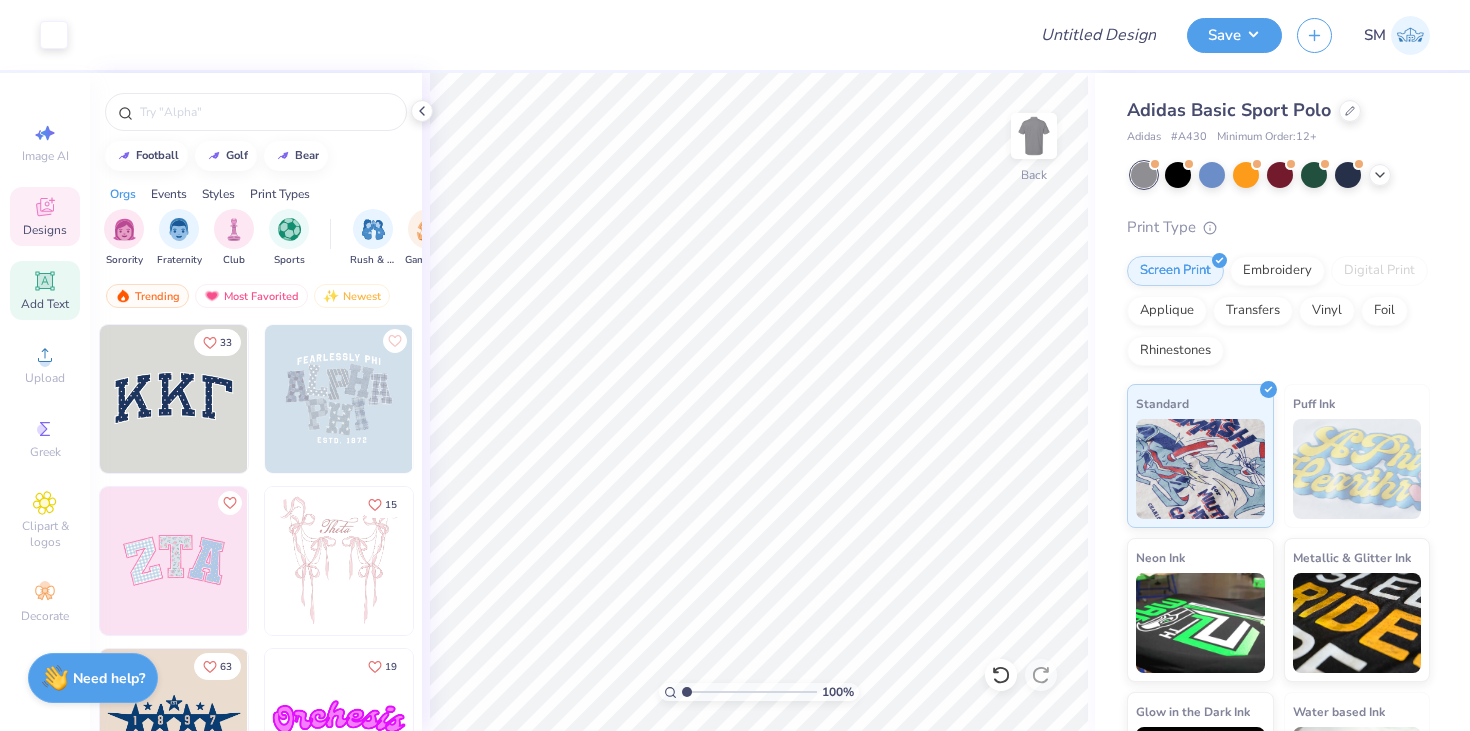 click 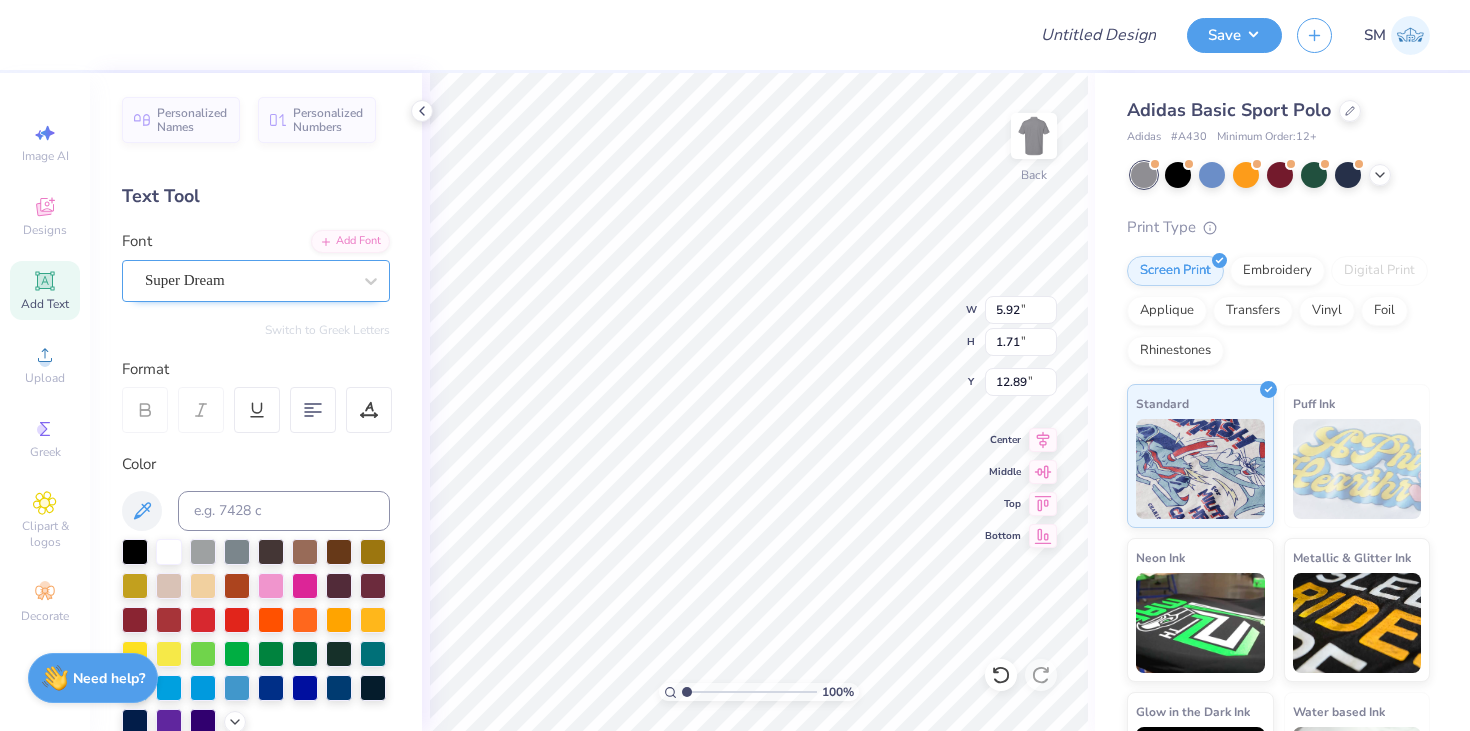 click on "Super Dream" at bounding box center (248, 280) 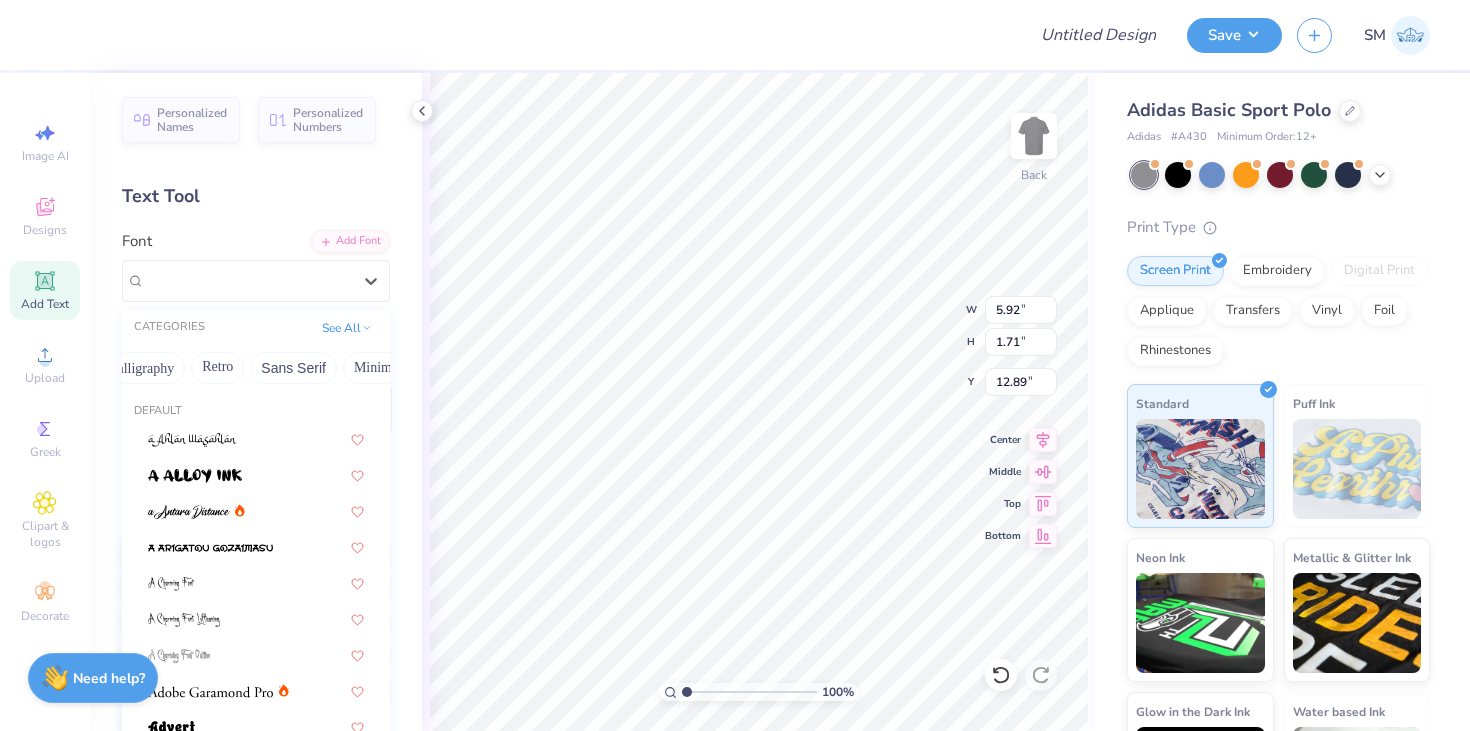scroll, scrollTop: 0, scrollLeft: 353, axis: horizontal 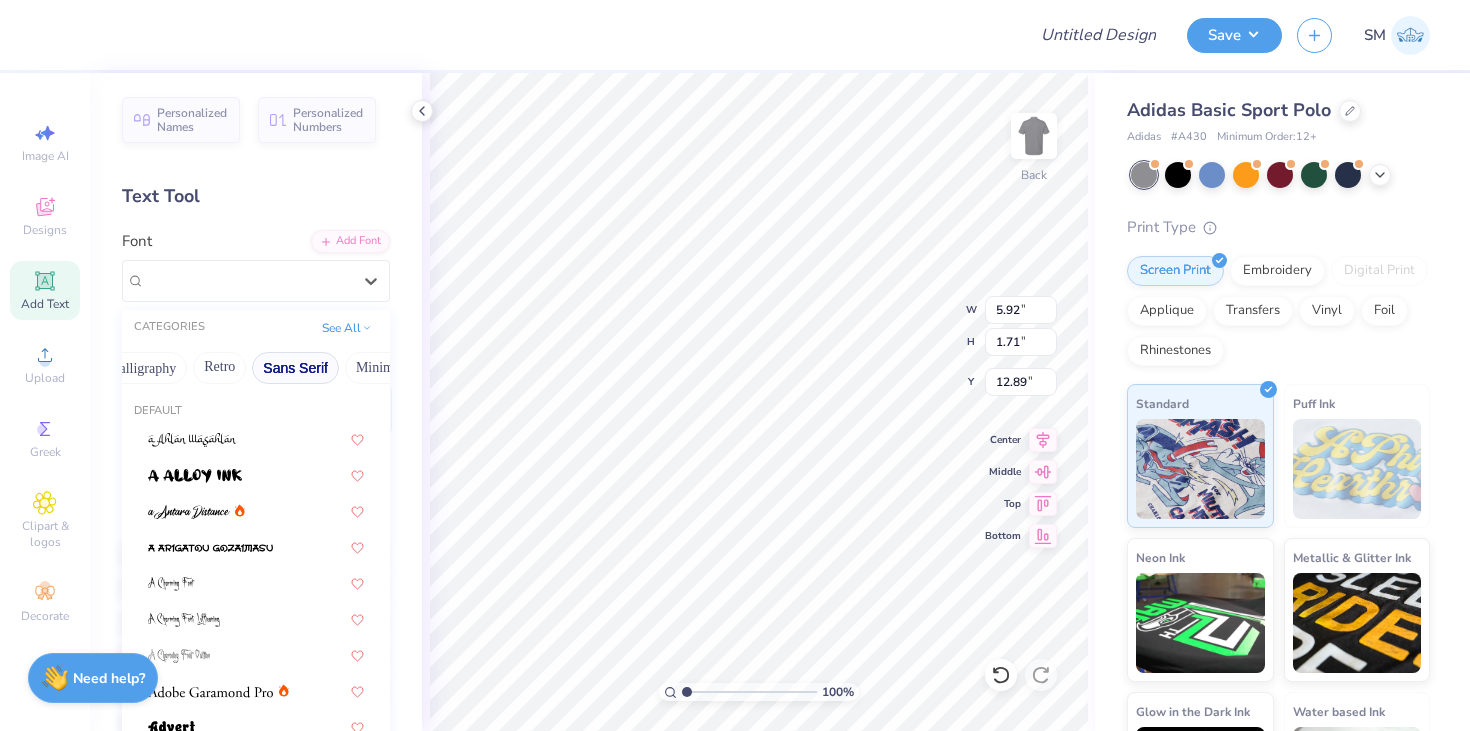 click on "Sans Serif" at bounding box center (295, 368) 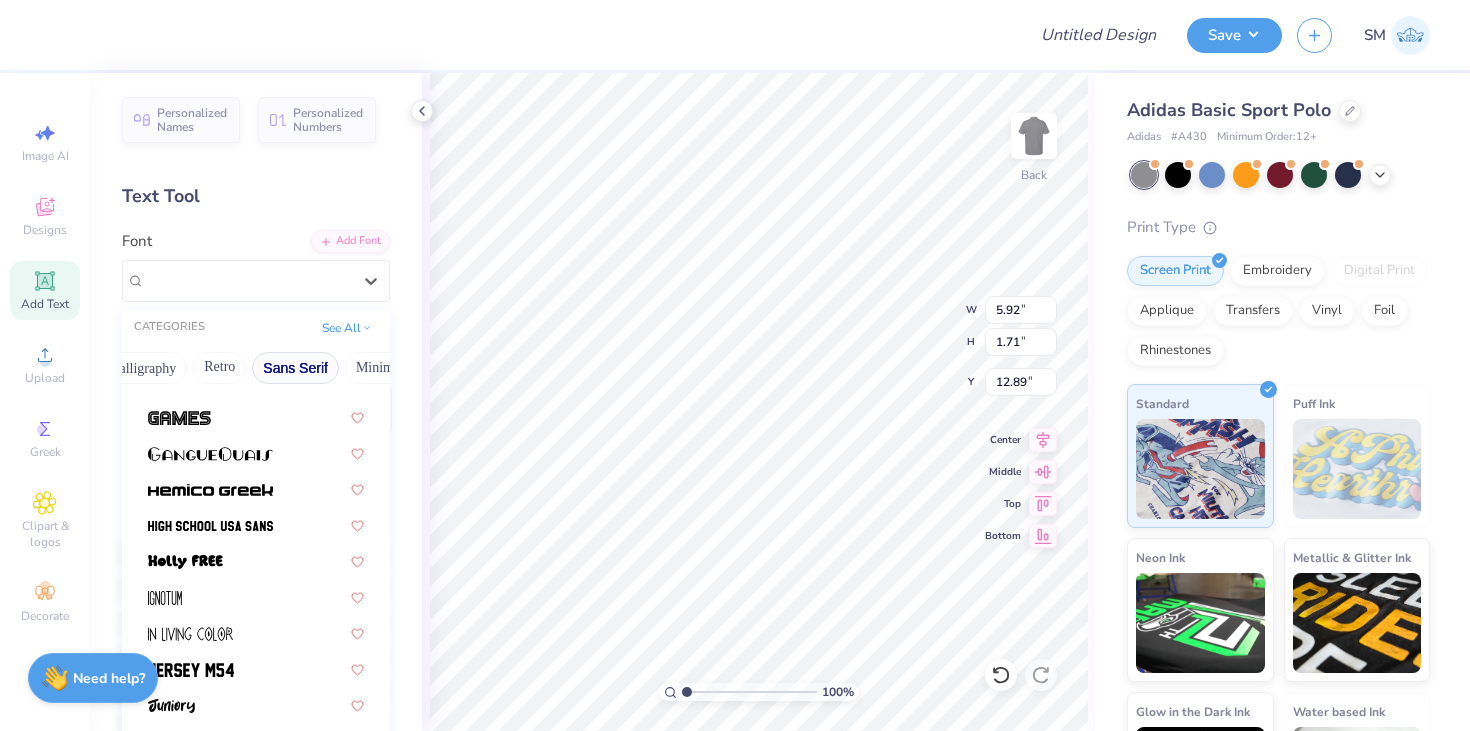 scroll, scrollTop: 455, scrollLeft: 0, axis: vertical 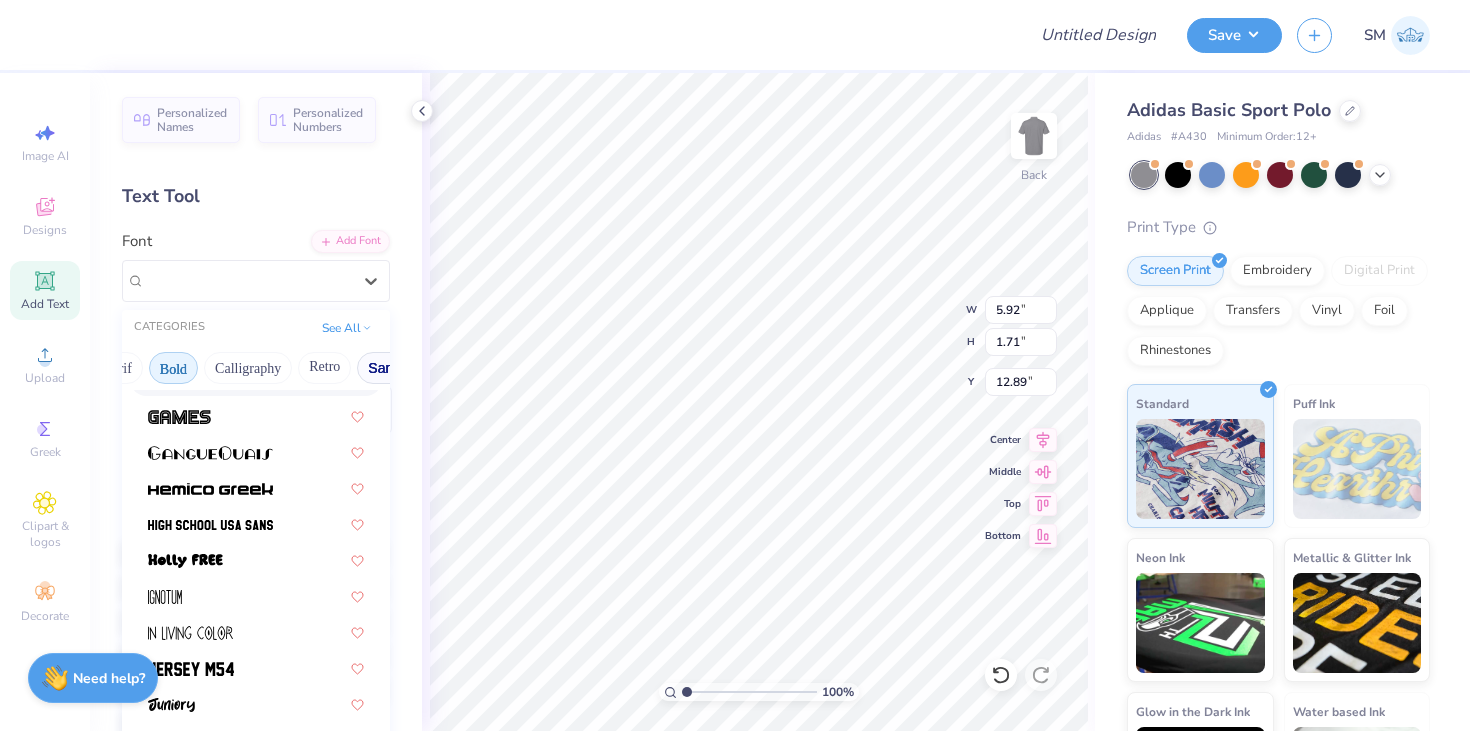 click on "Bold" at bounding box center [173, 368] 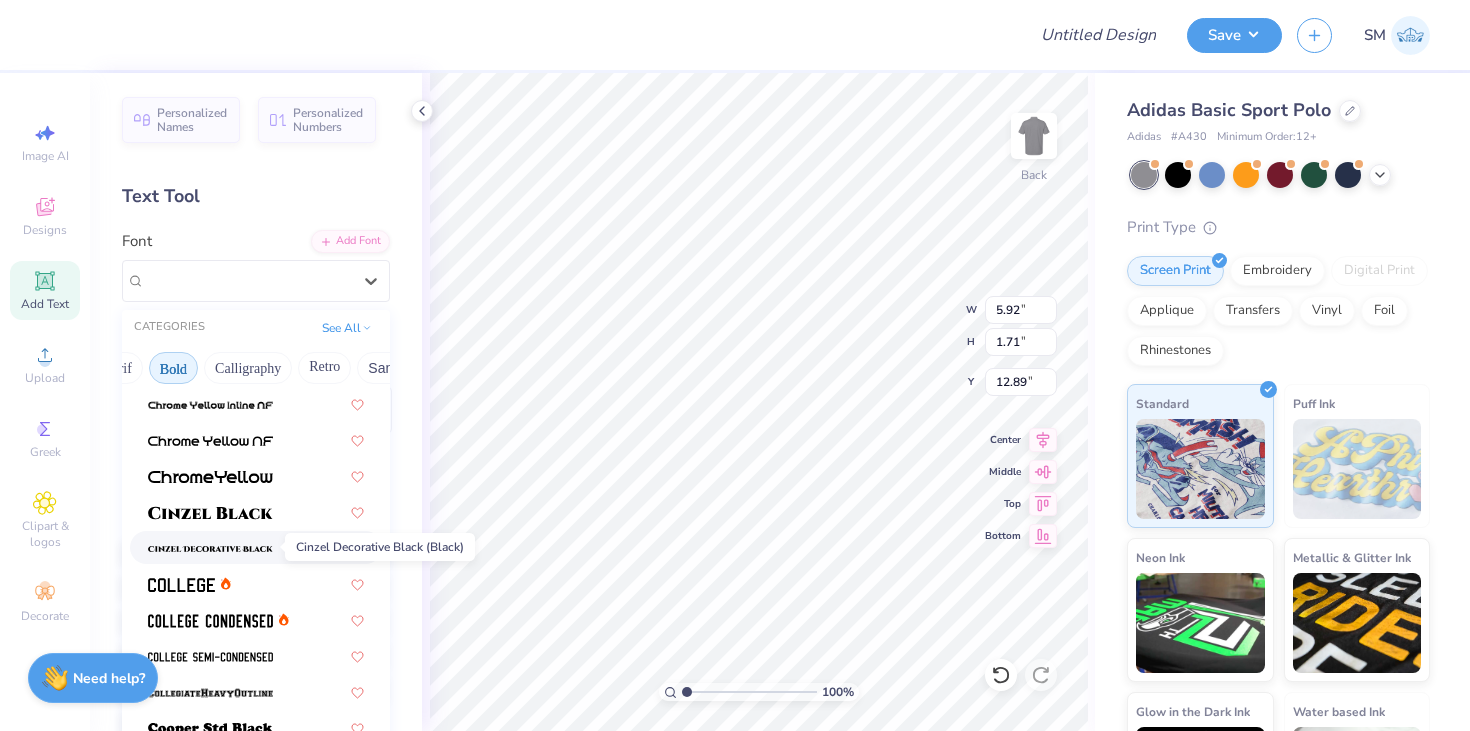 scroll, scrollTop: 36, scrollLeft: 0, axis: vertical 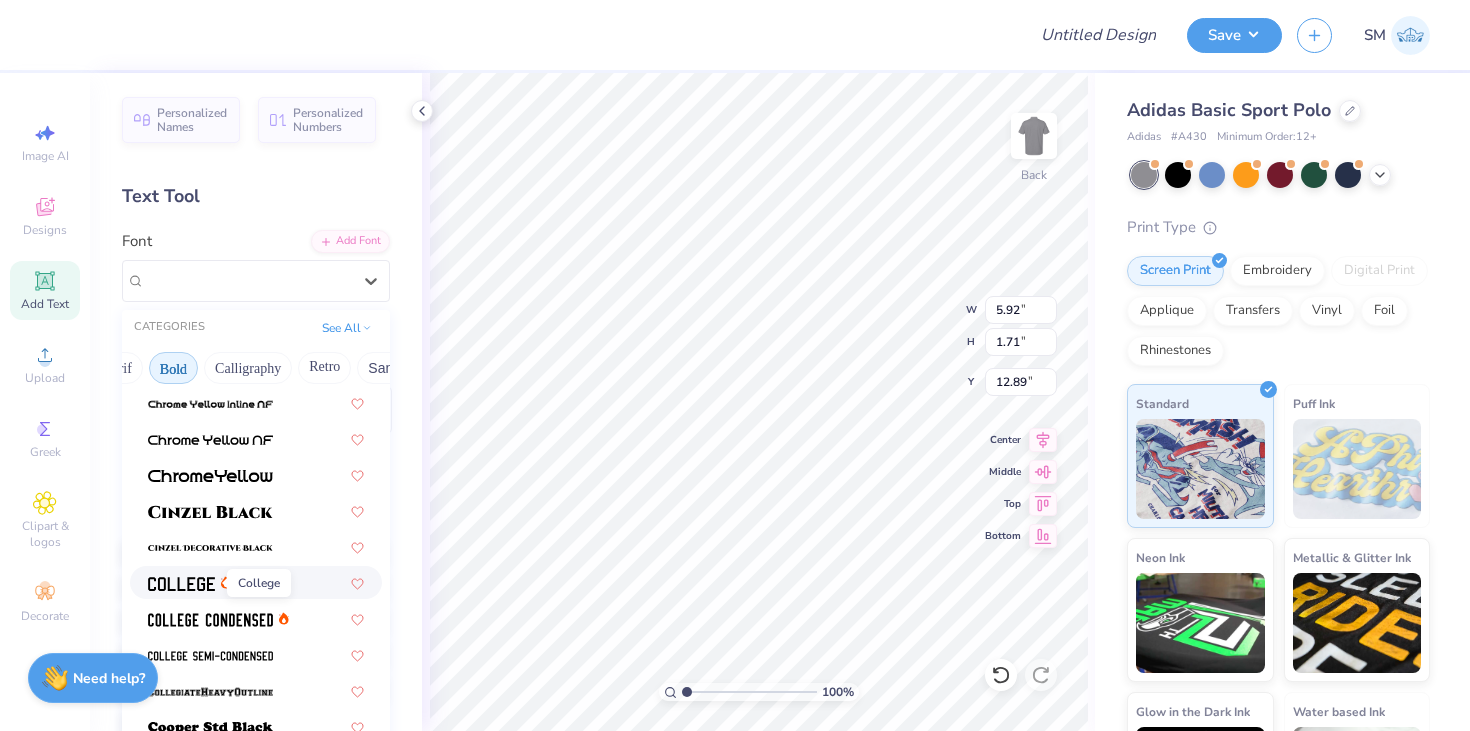 click at bounding box center [181, 584] 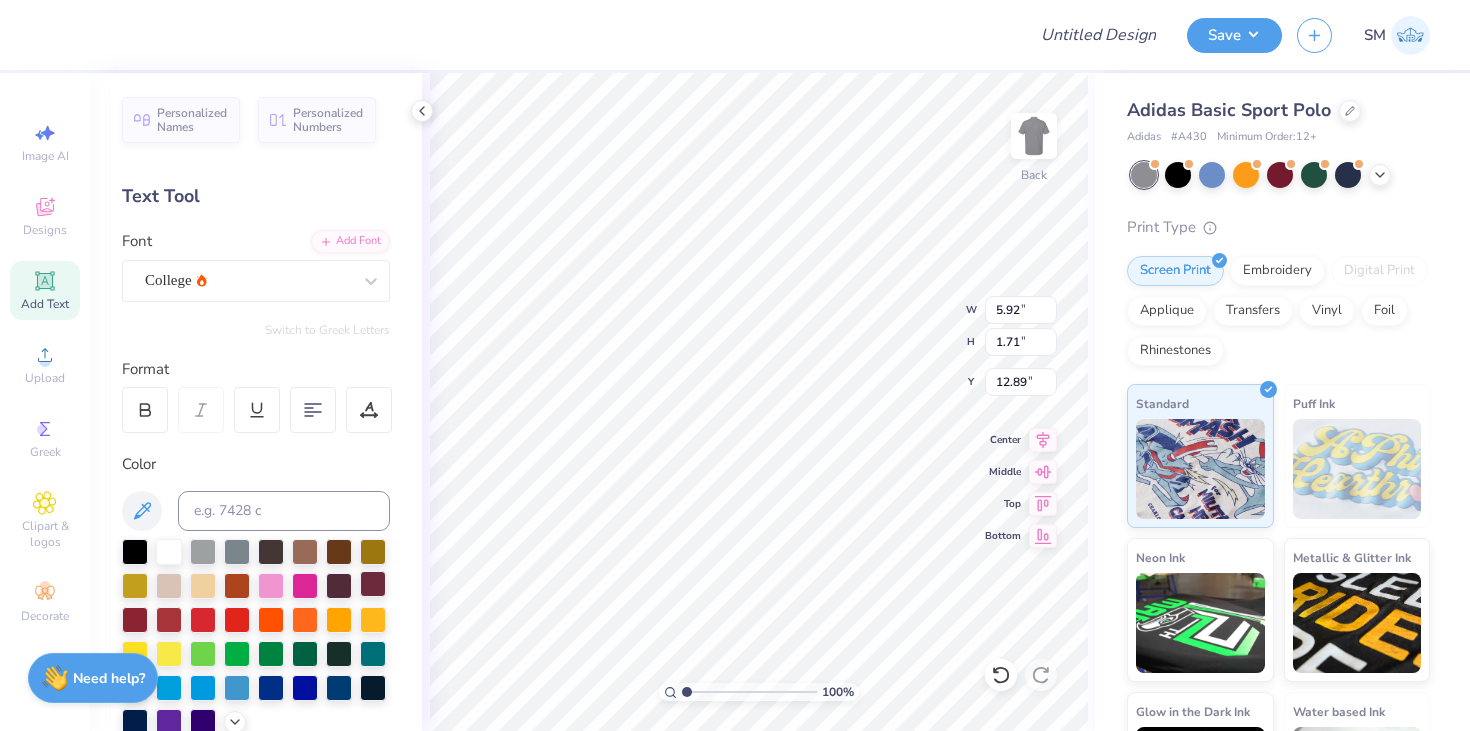 type on "5.38" 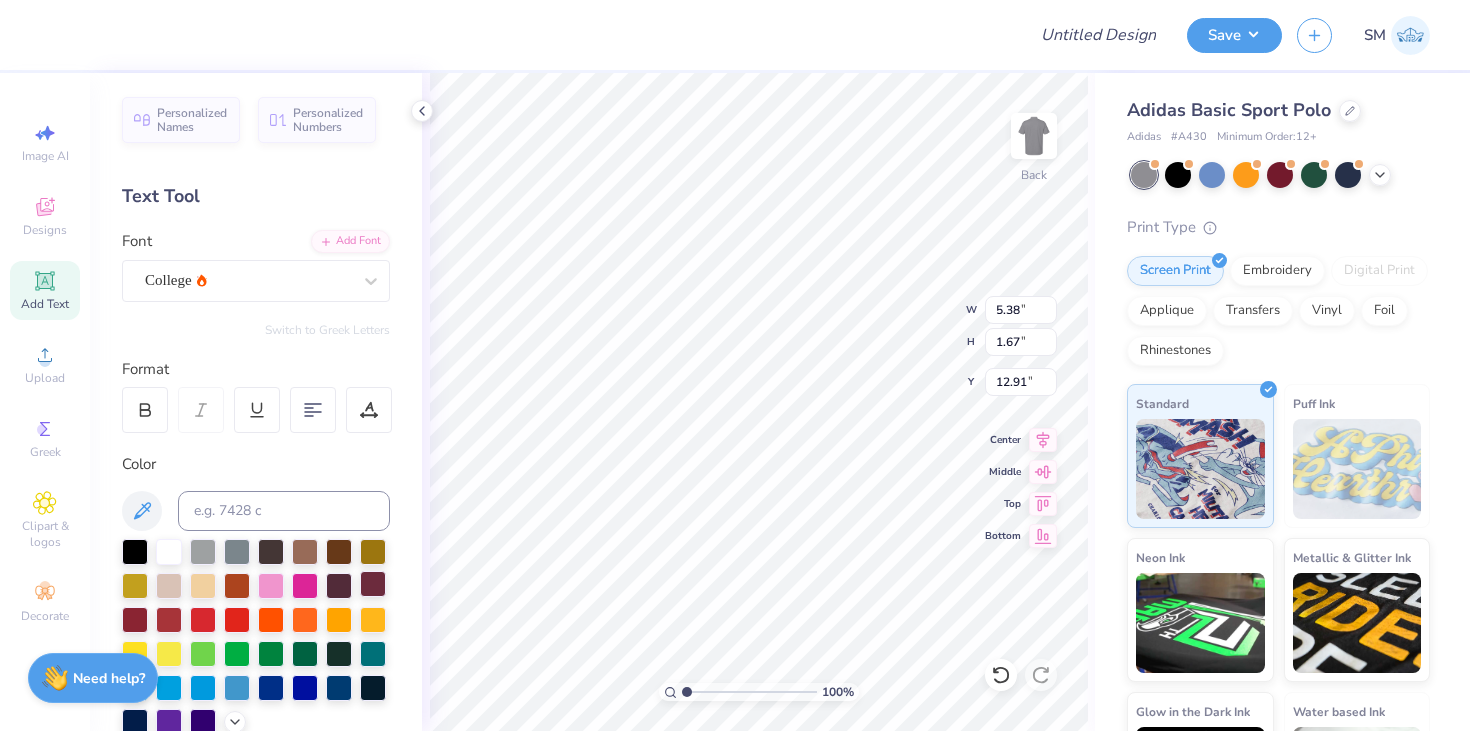 scroll, scrollTop: 0, scrollLeft: 0, axis: both 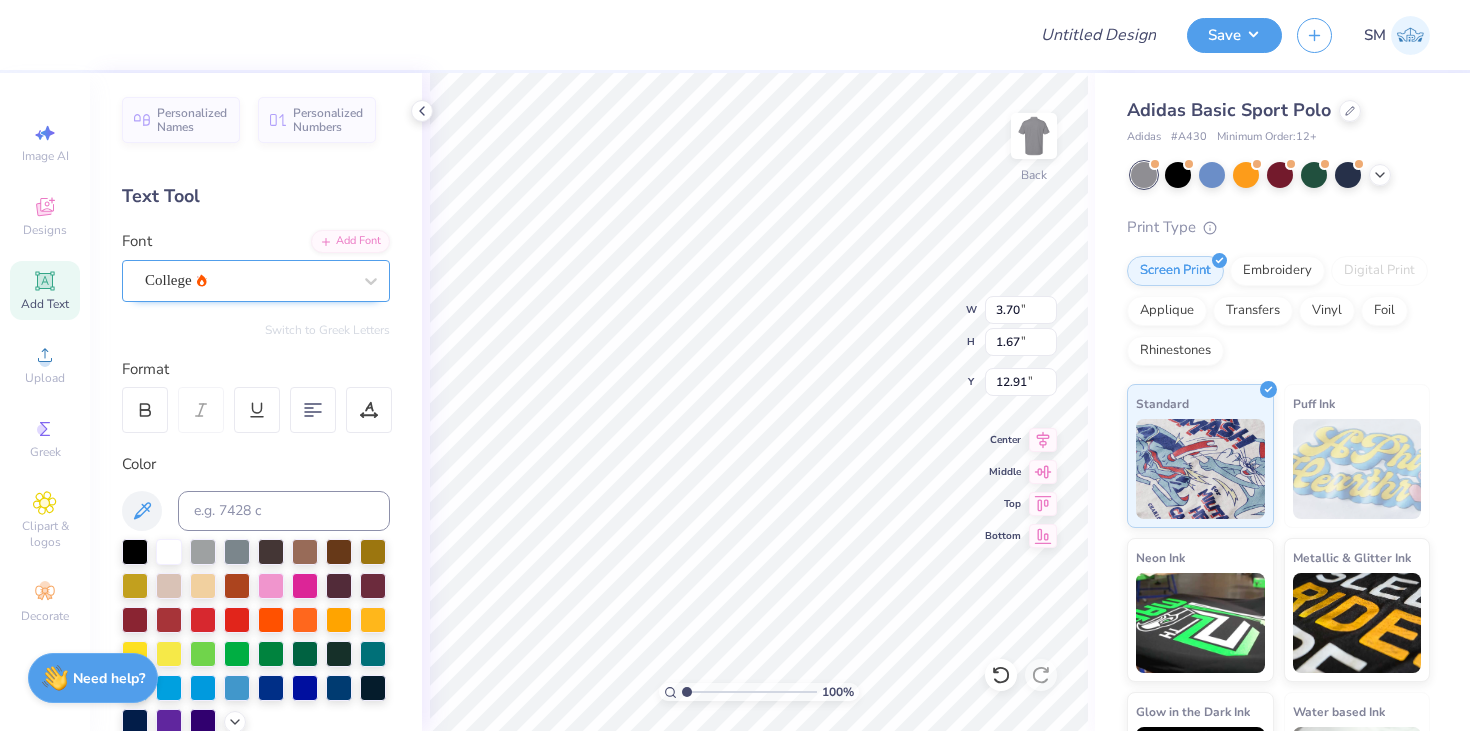 type 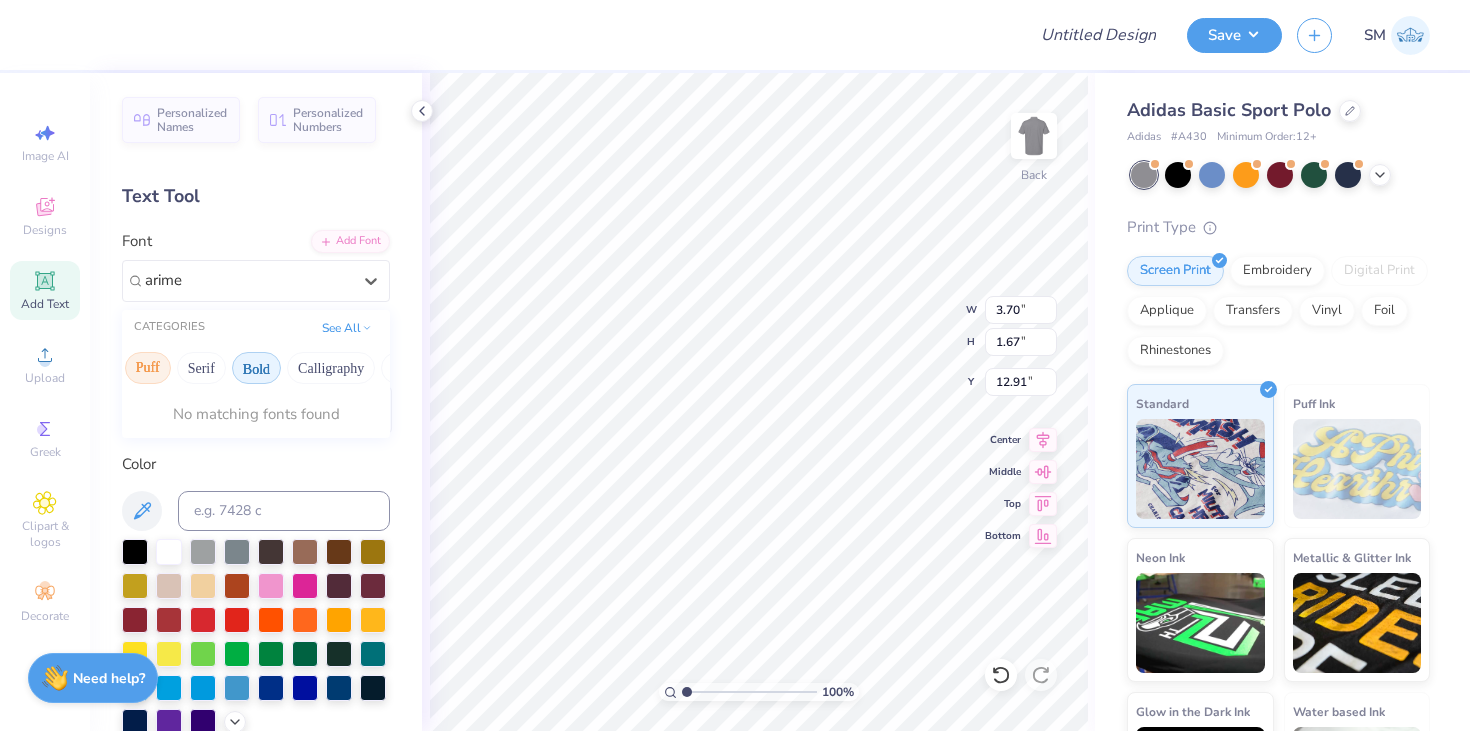 scroll, scrollTop: 0, scrollLeft: 239, axis: horizontal 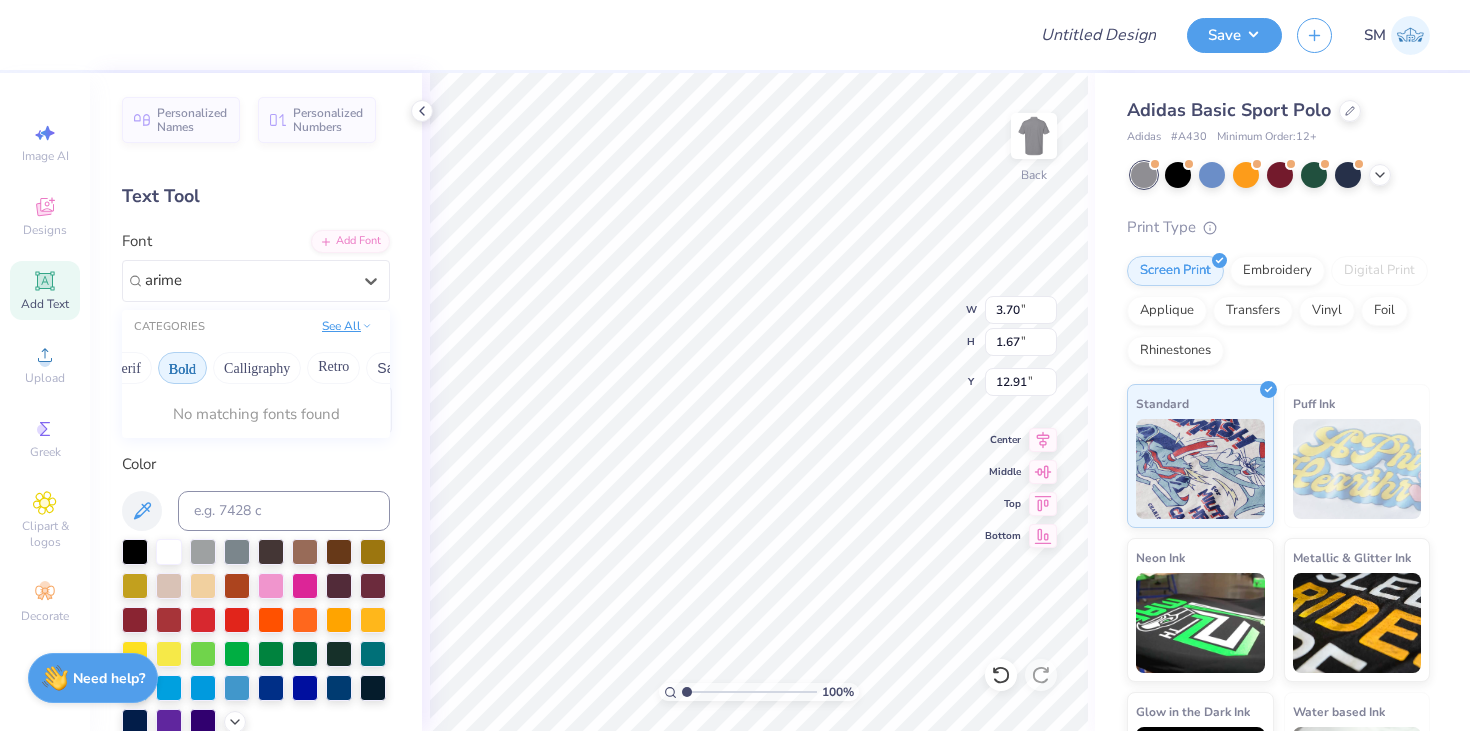 click on "See All" at bounding box center [347, 326] 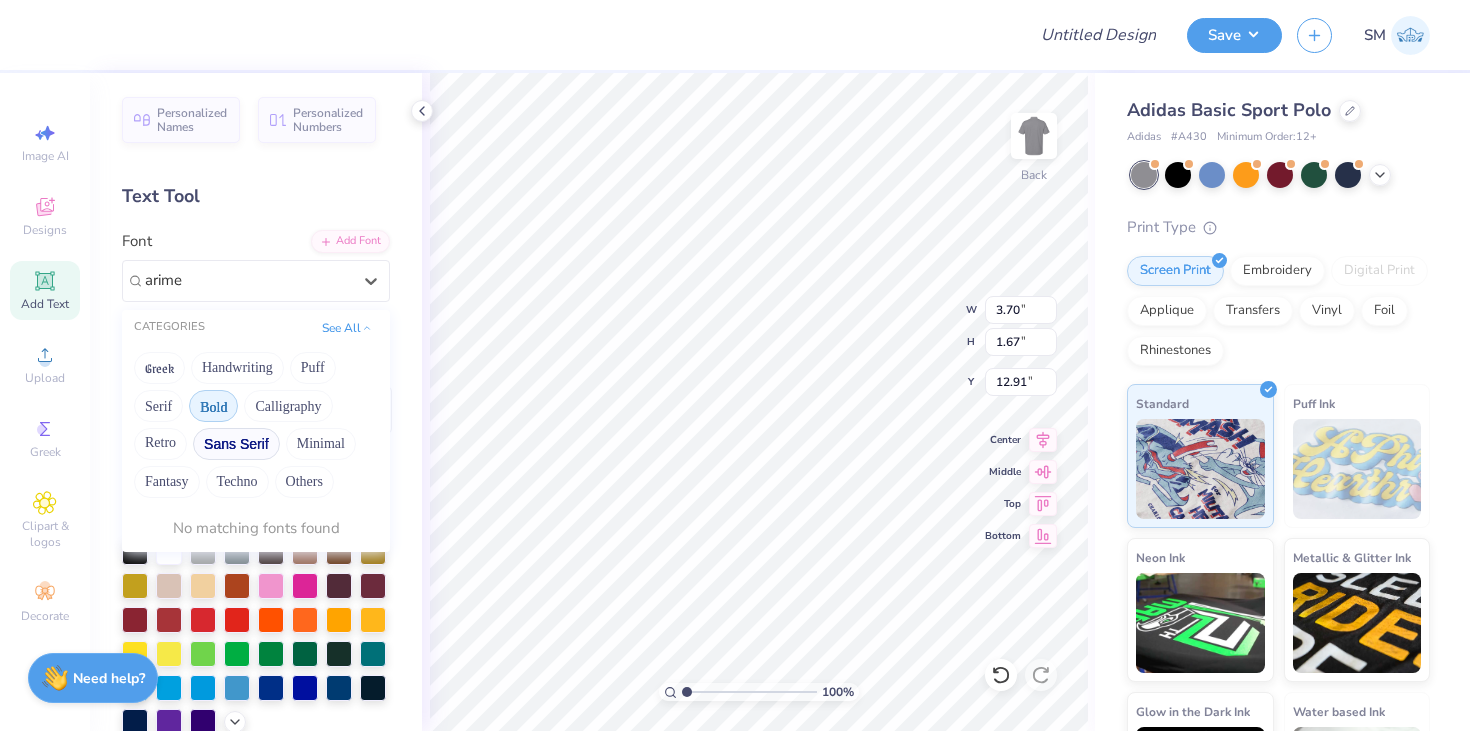 click on "Sans Serif" at bounding box center [236, 444] 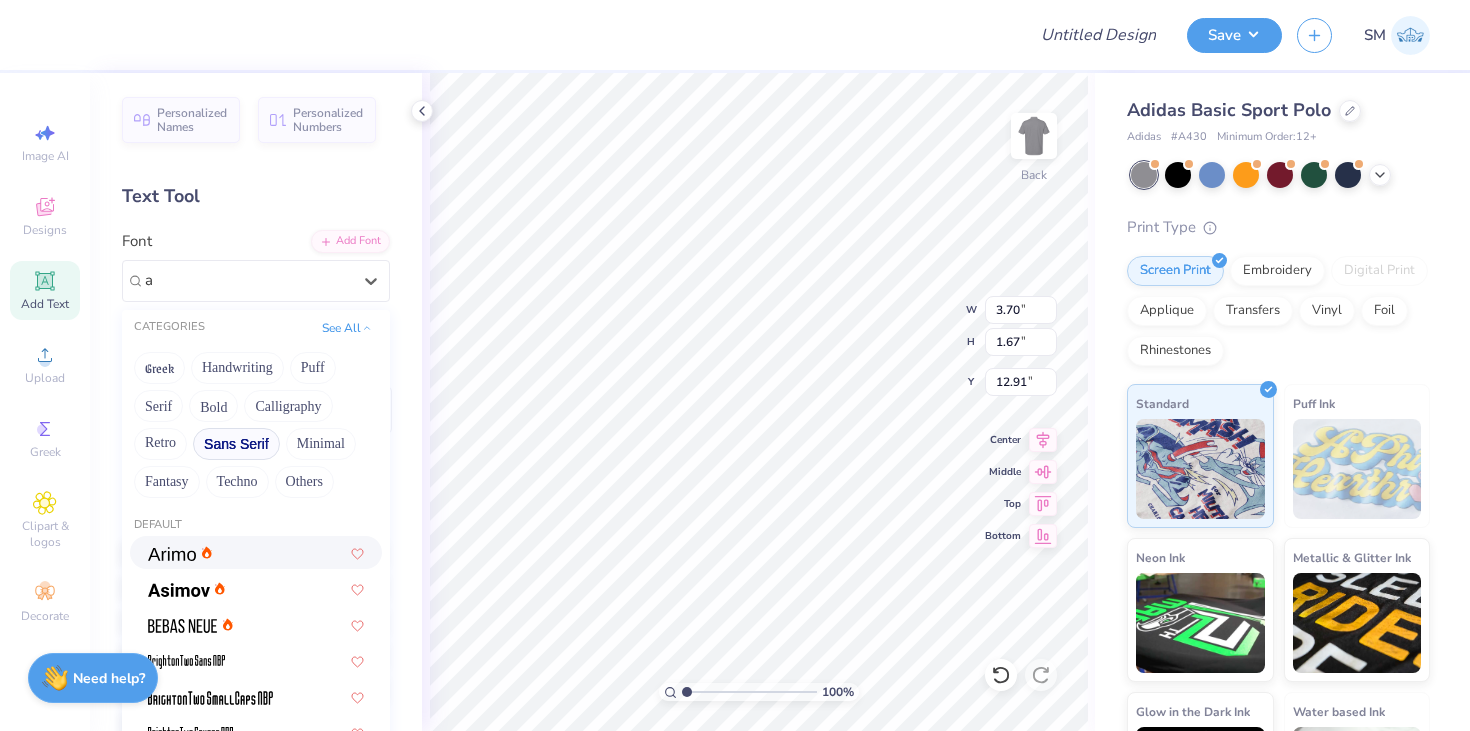 click at bounding box center [256, 552] 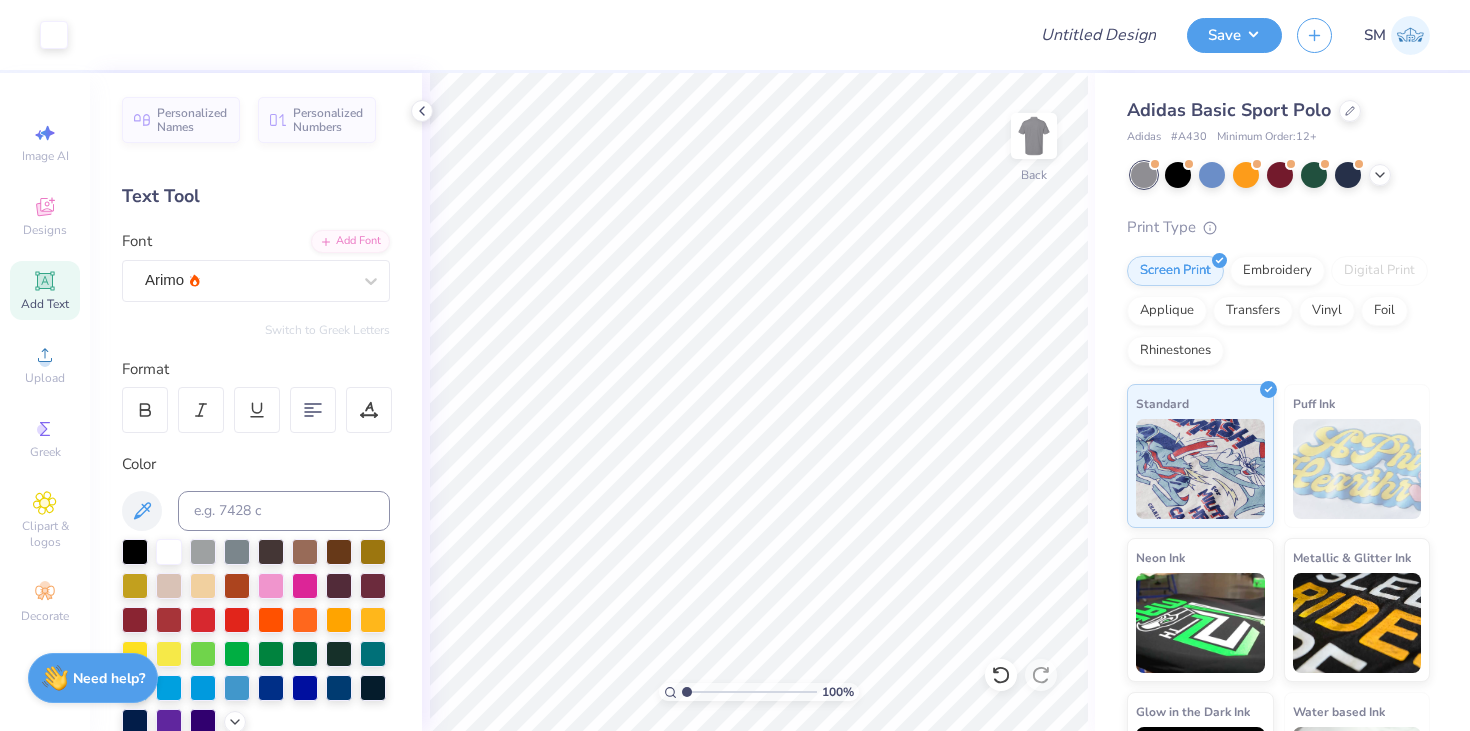 click on "Add Text" at bounding box center [45, 304] 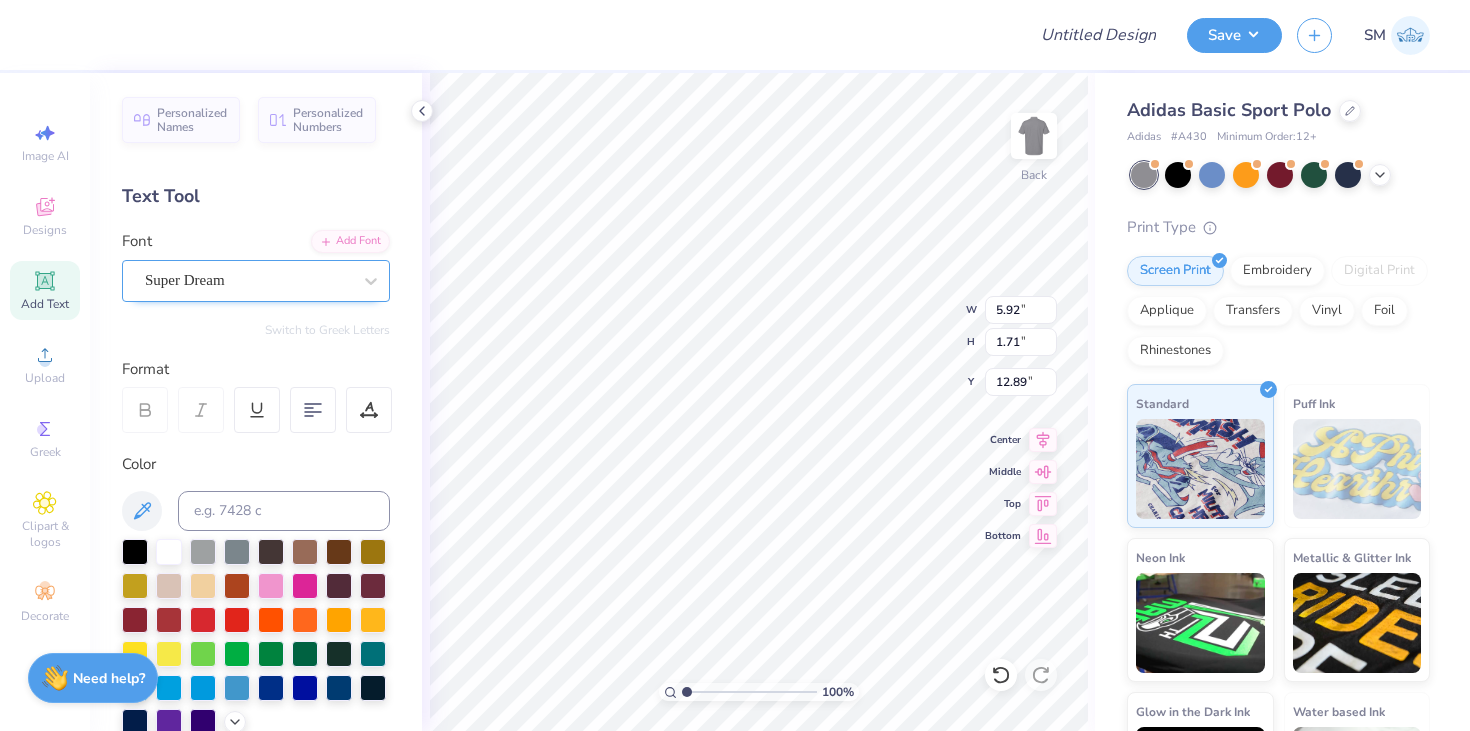 click on "Super Dream" at bounding box center (248, 280) 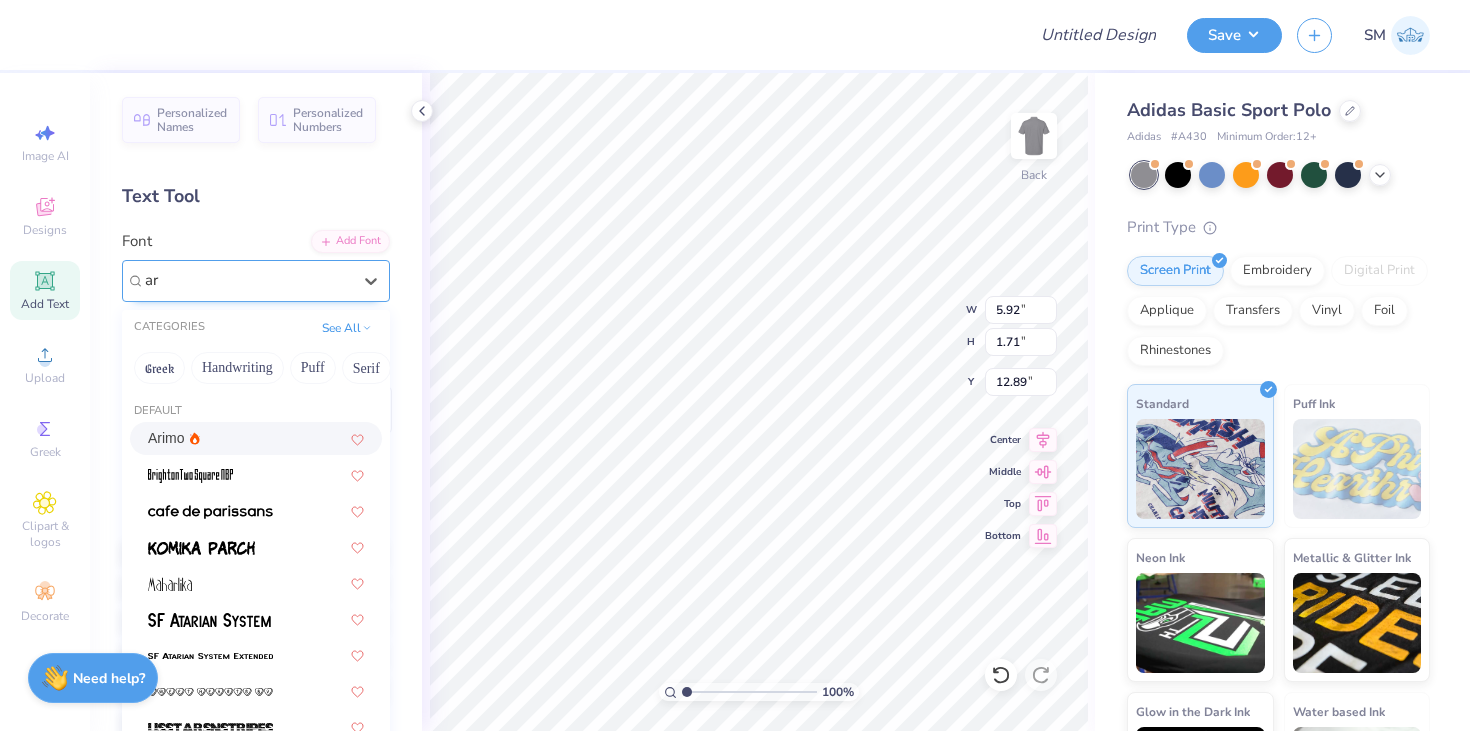 click on "Arimo" at bounding box center (256, 438) 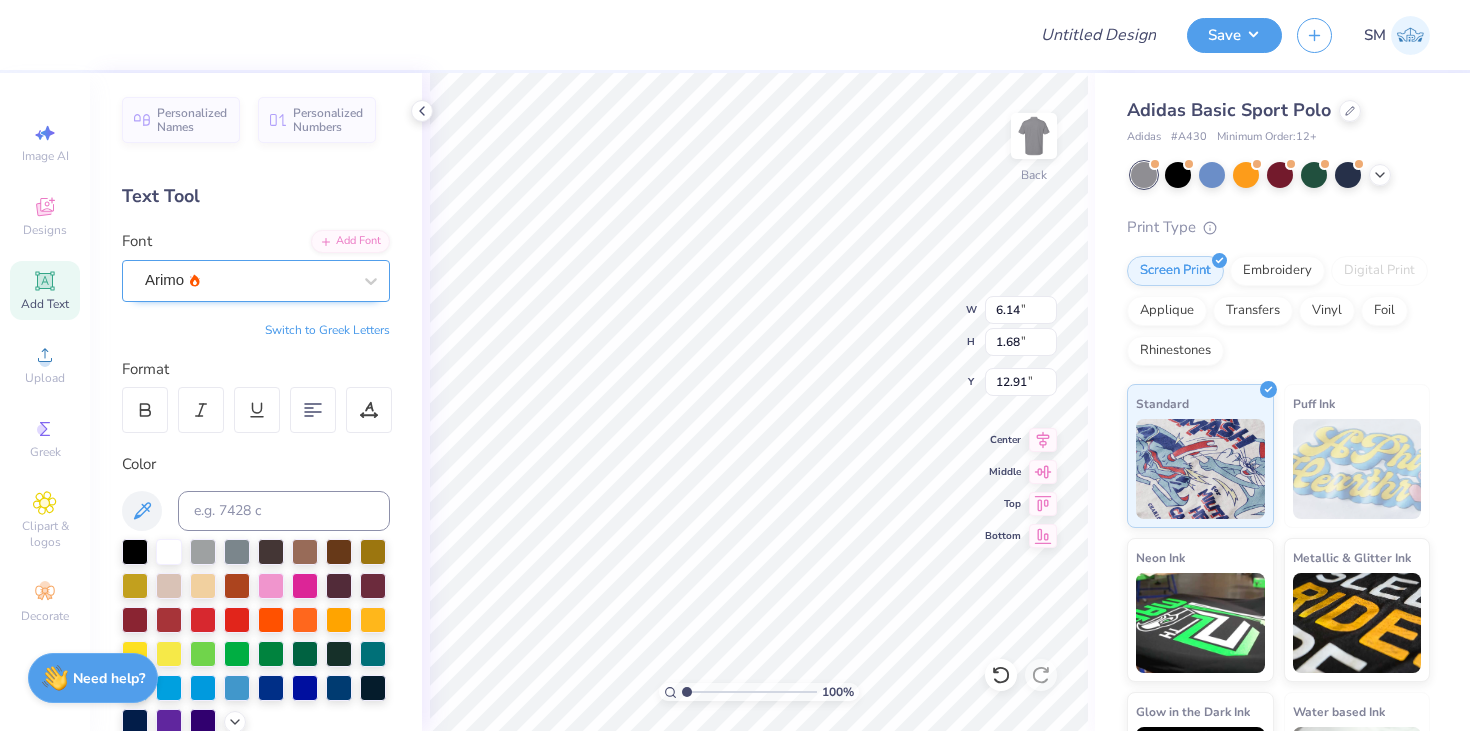 scroll, scrollTop: 0, scrollLeft: 0, axis: both 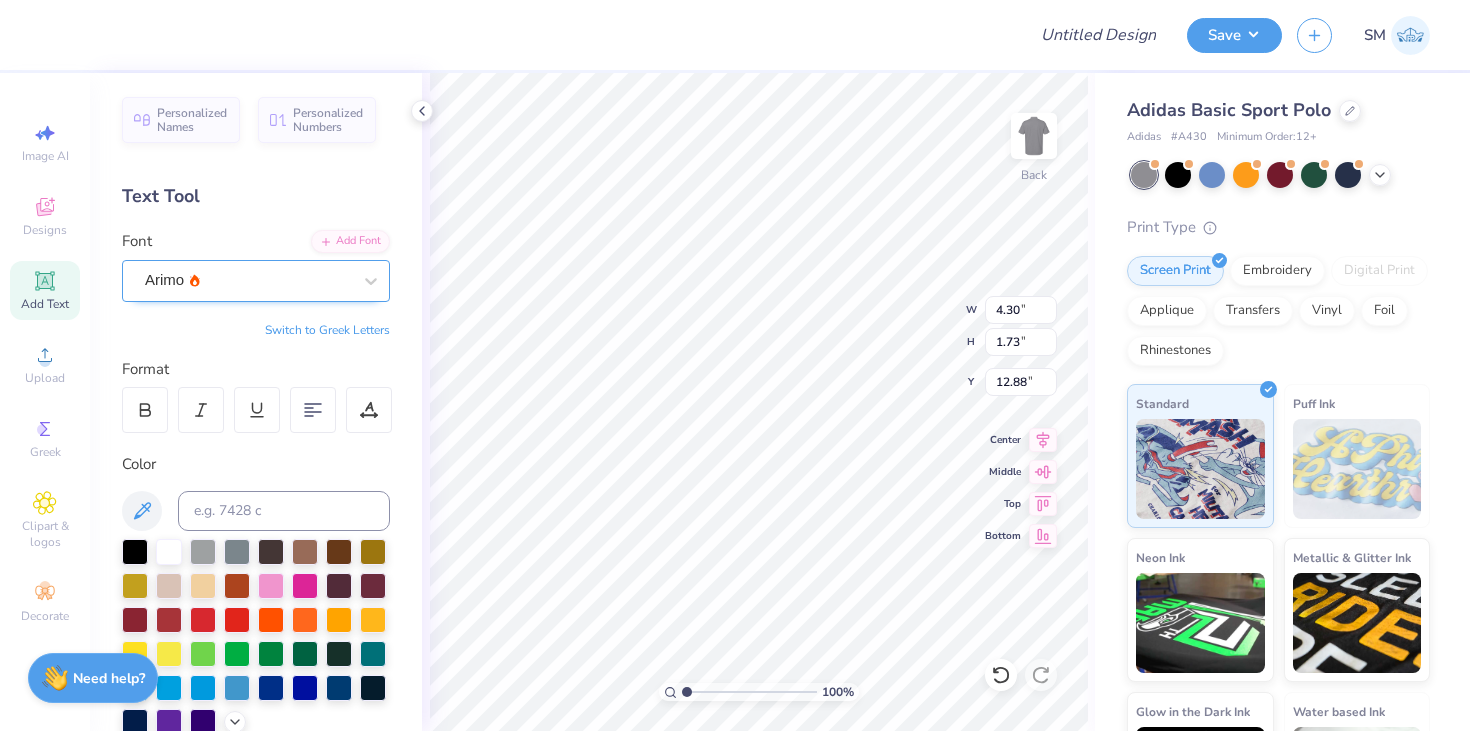 type on "3.17" 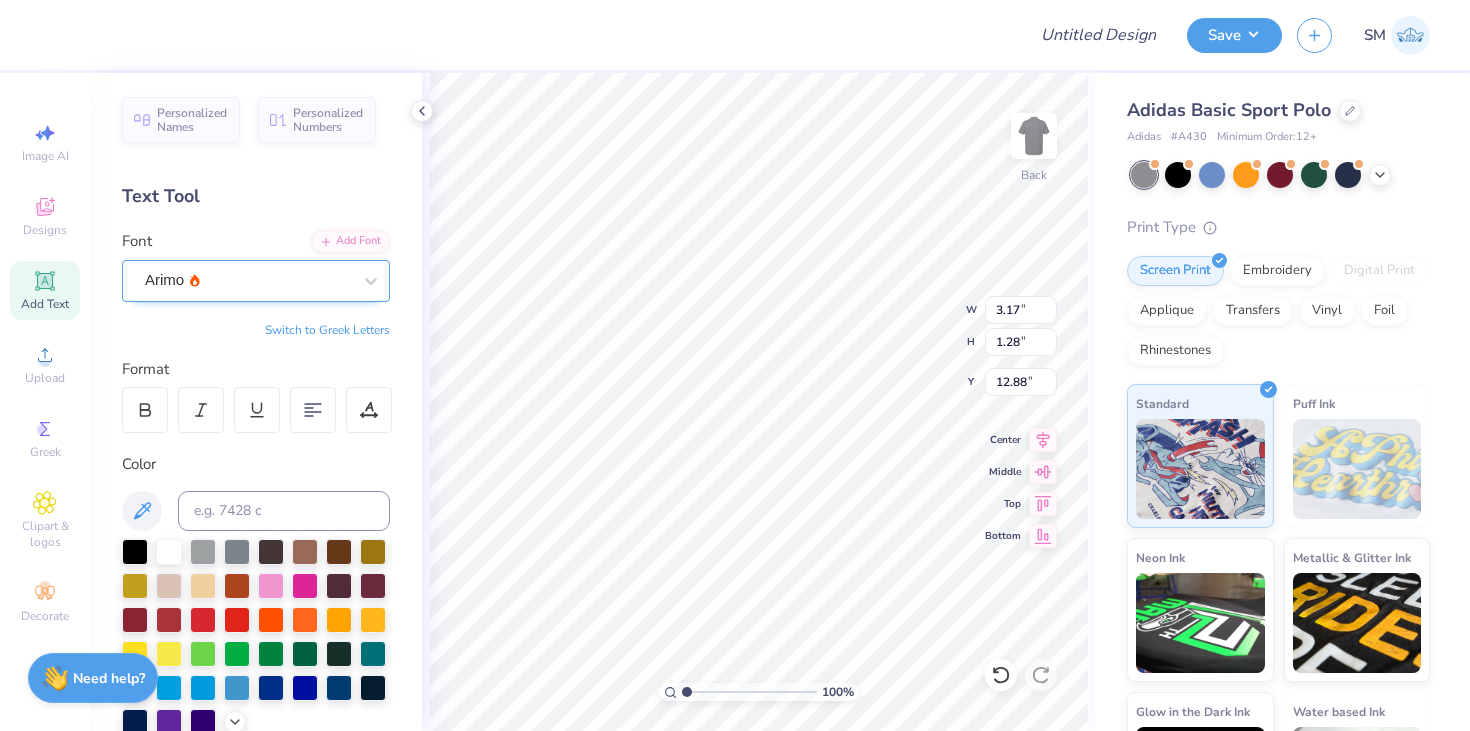 type on "3.00" 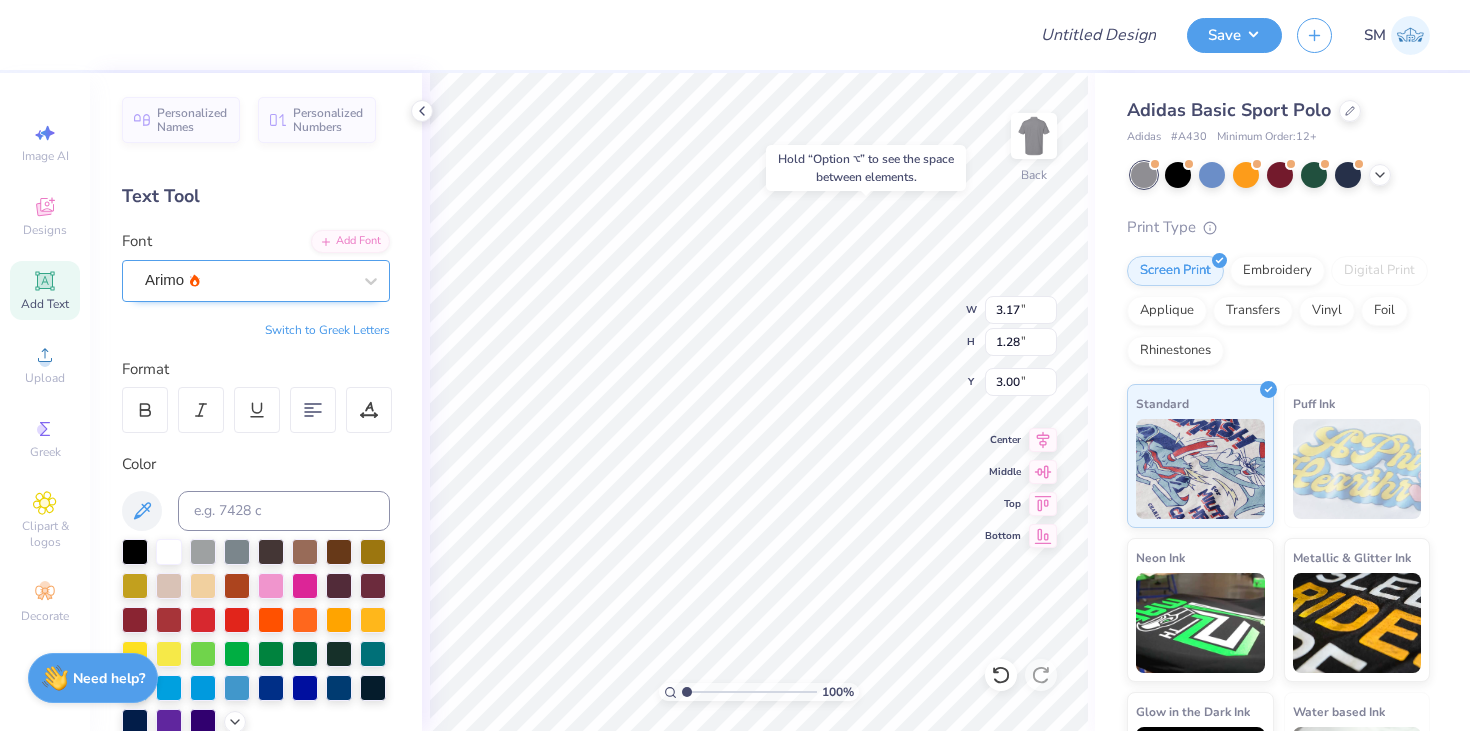 type on "3.33" 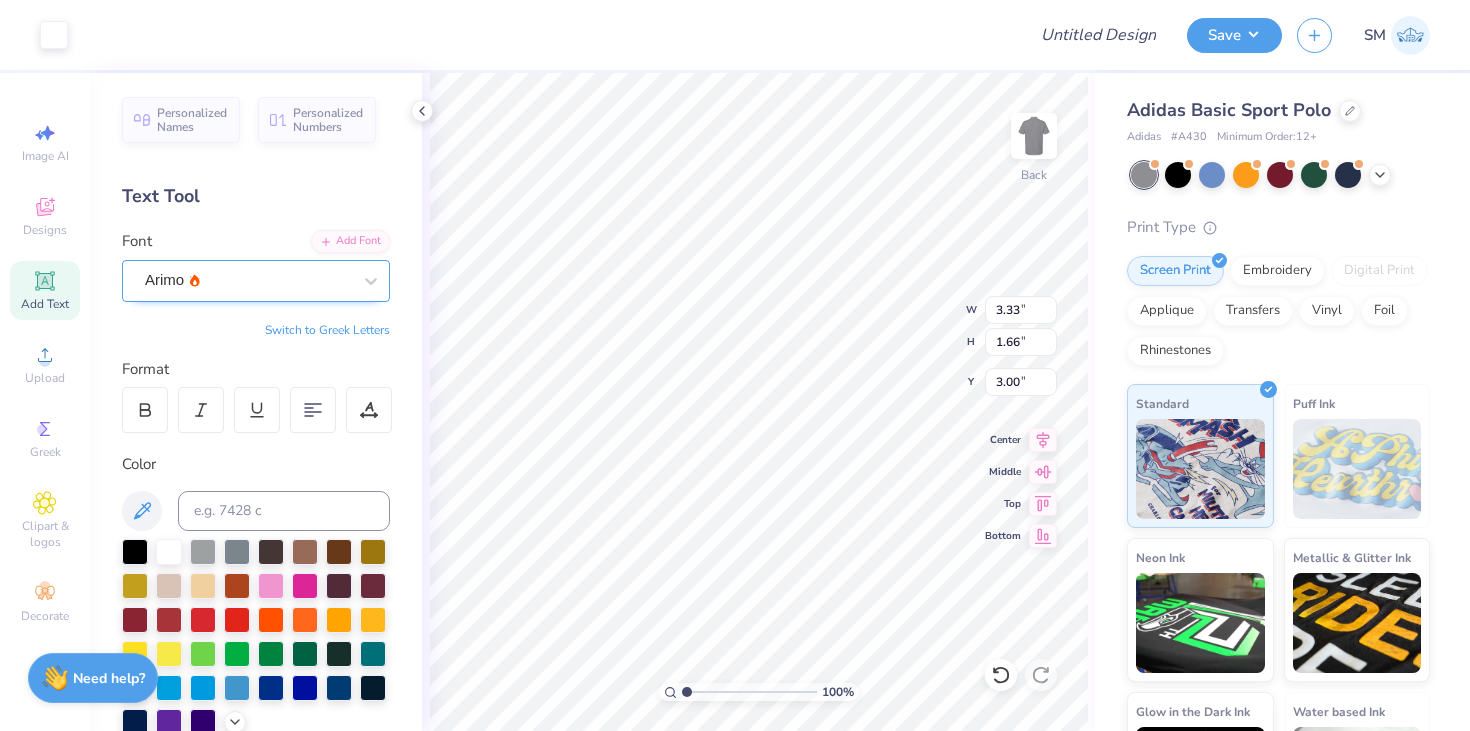 type on "3.17" 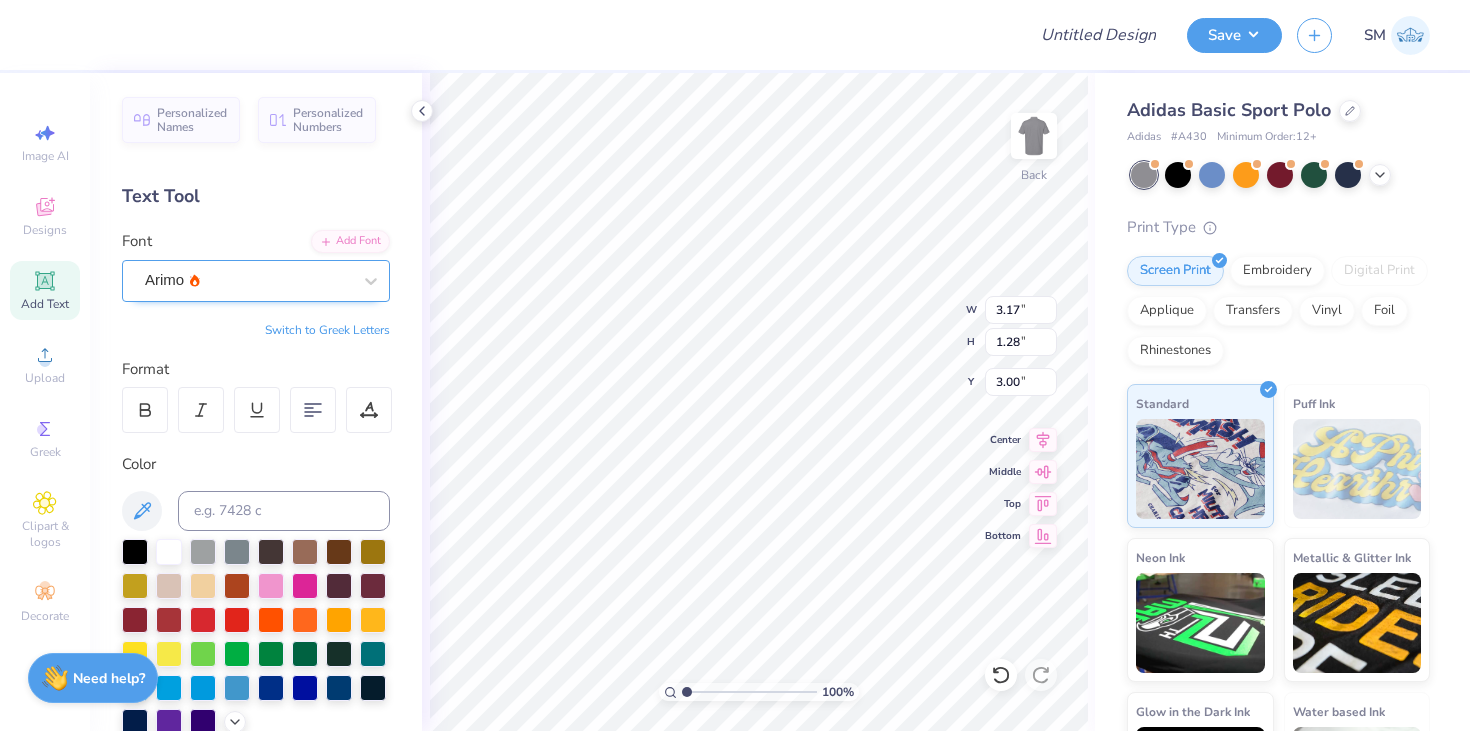 type on "3.85" 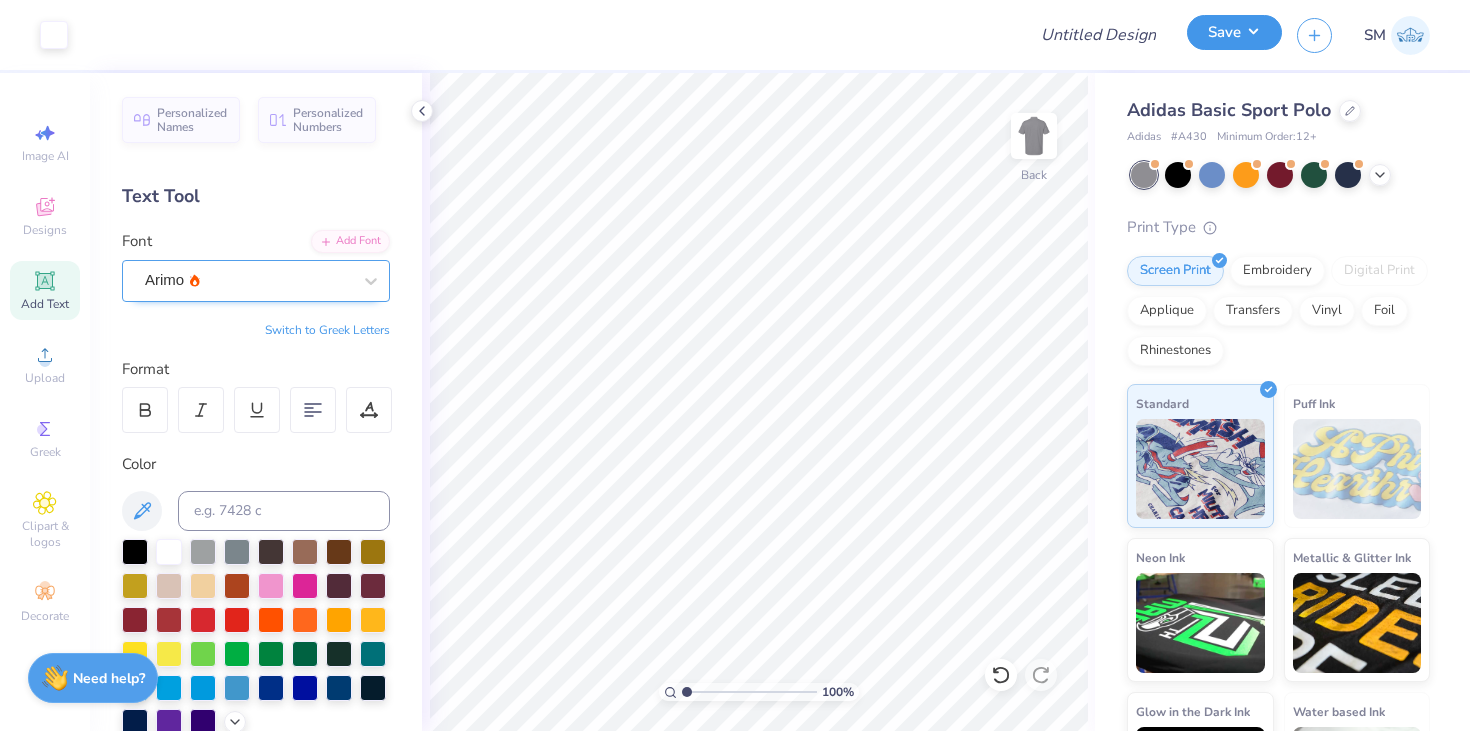 click on "Save" at bounding box center [1234, 32] 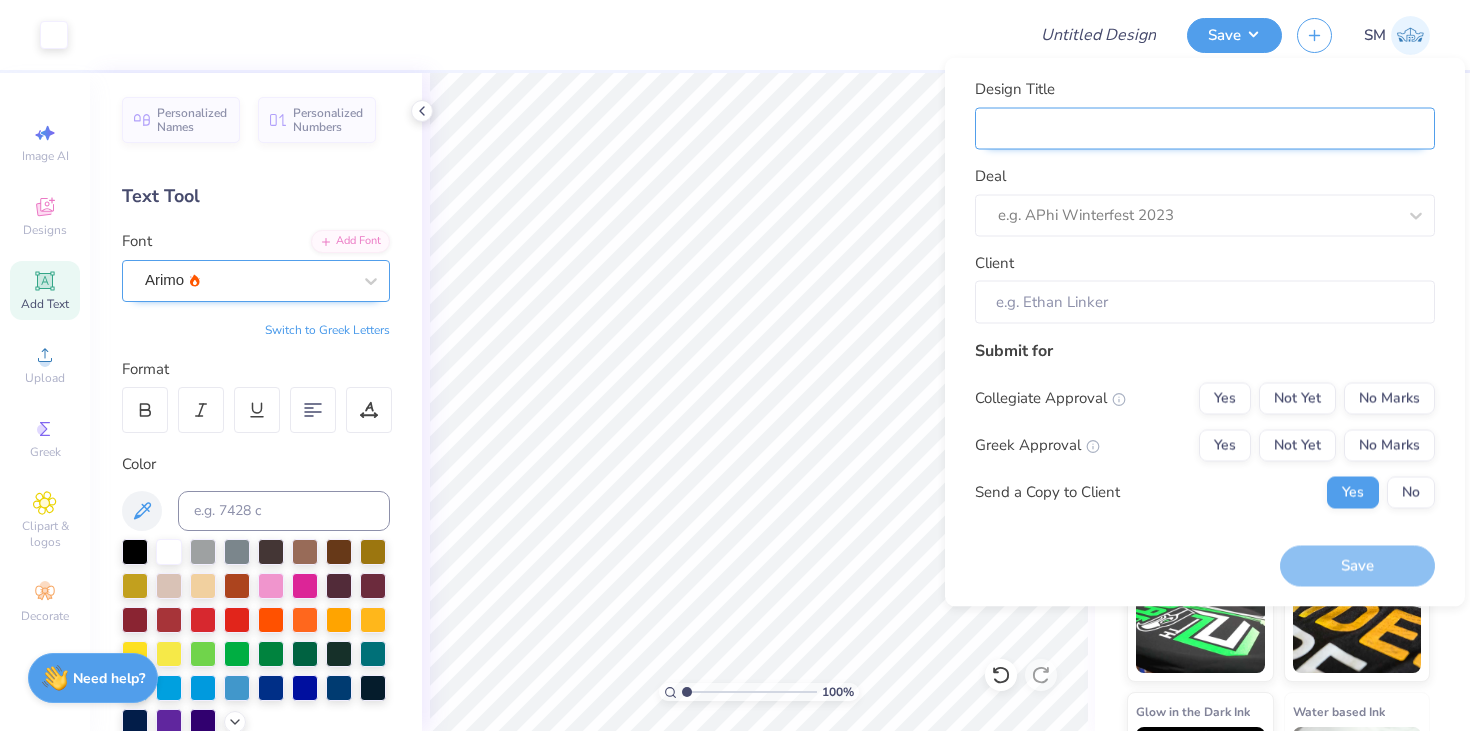 click on "Design Title" at bounding box center [1205, 128] 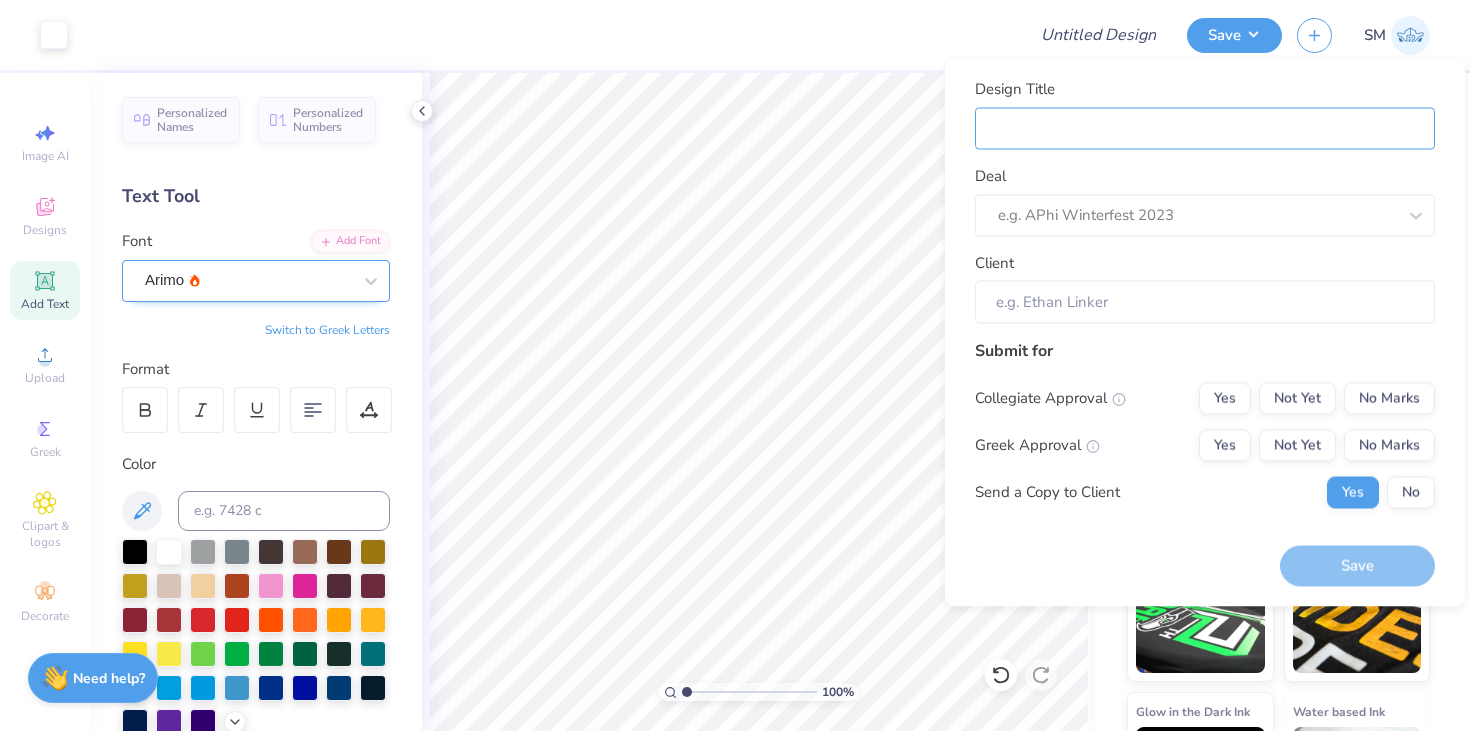 type on "K" 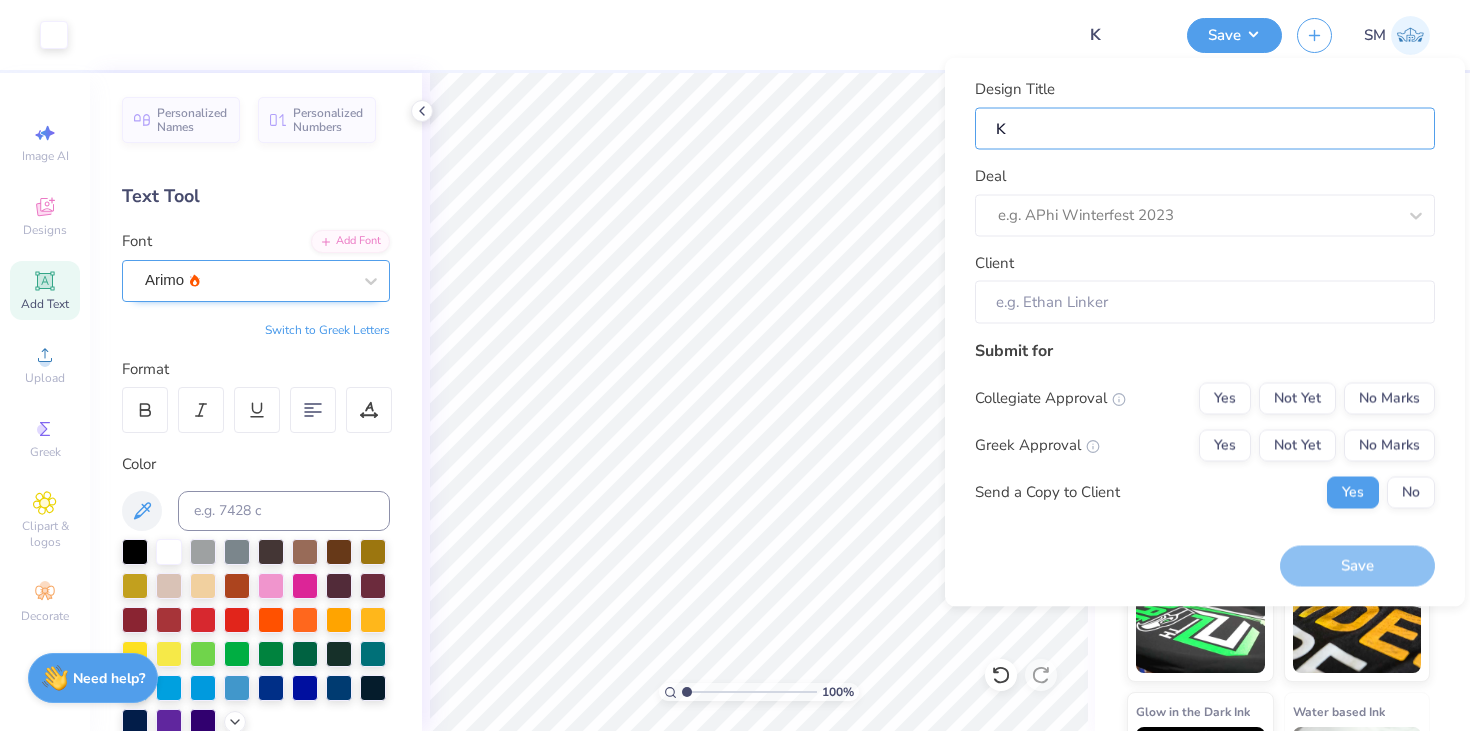 type on "KA" 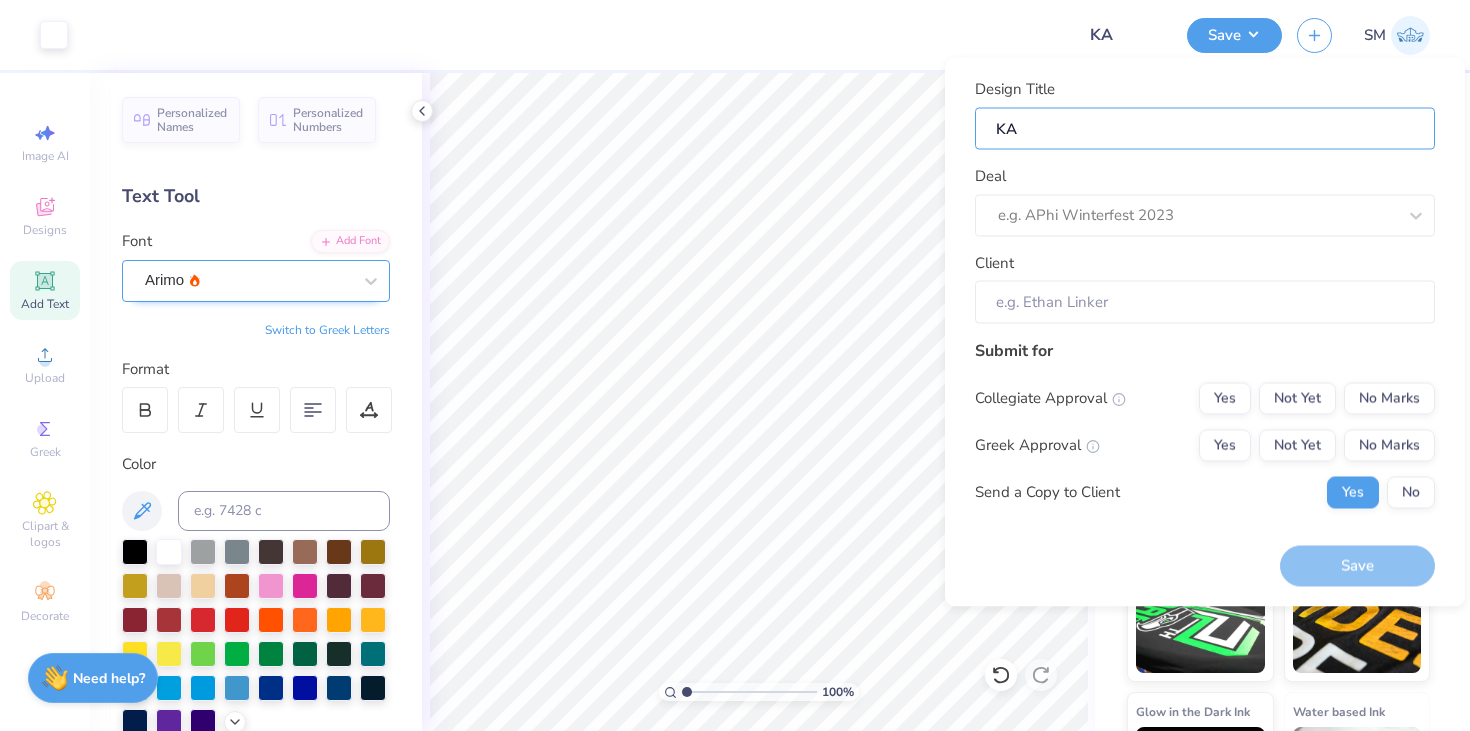 type on "KA" 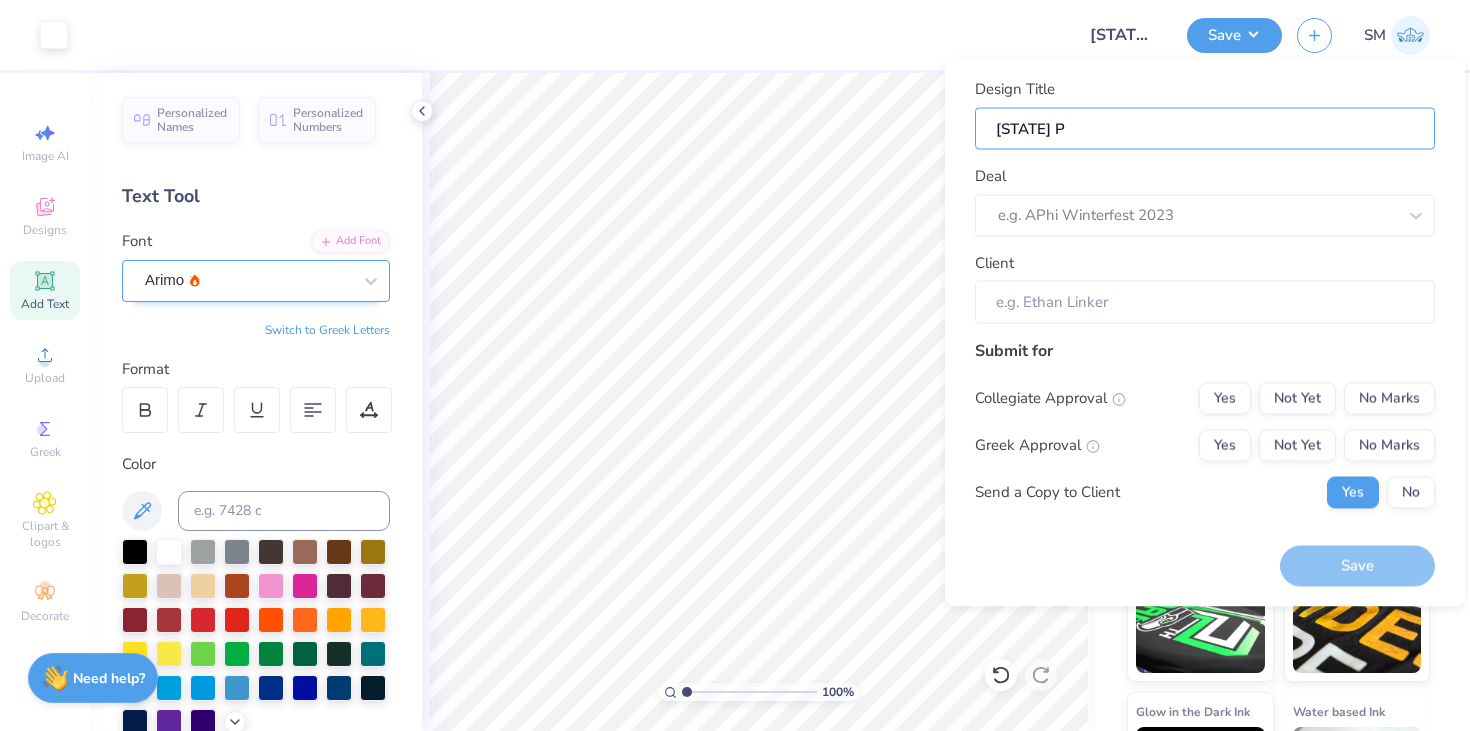 type on "[STATE] Po" 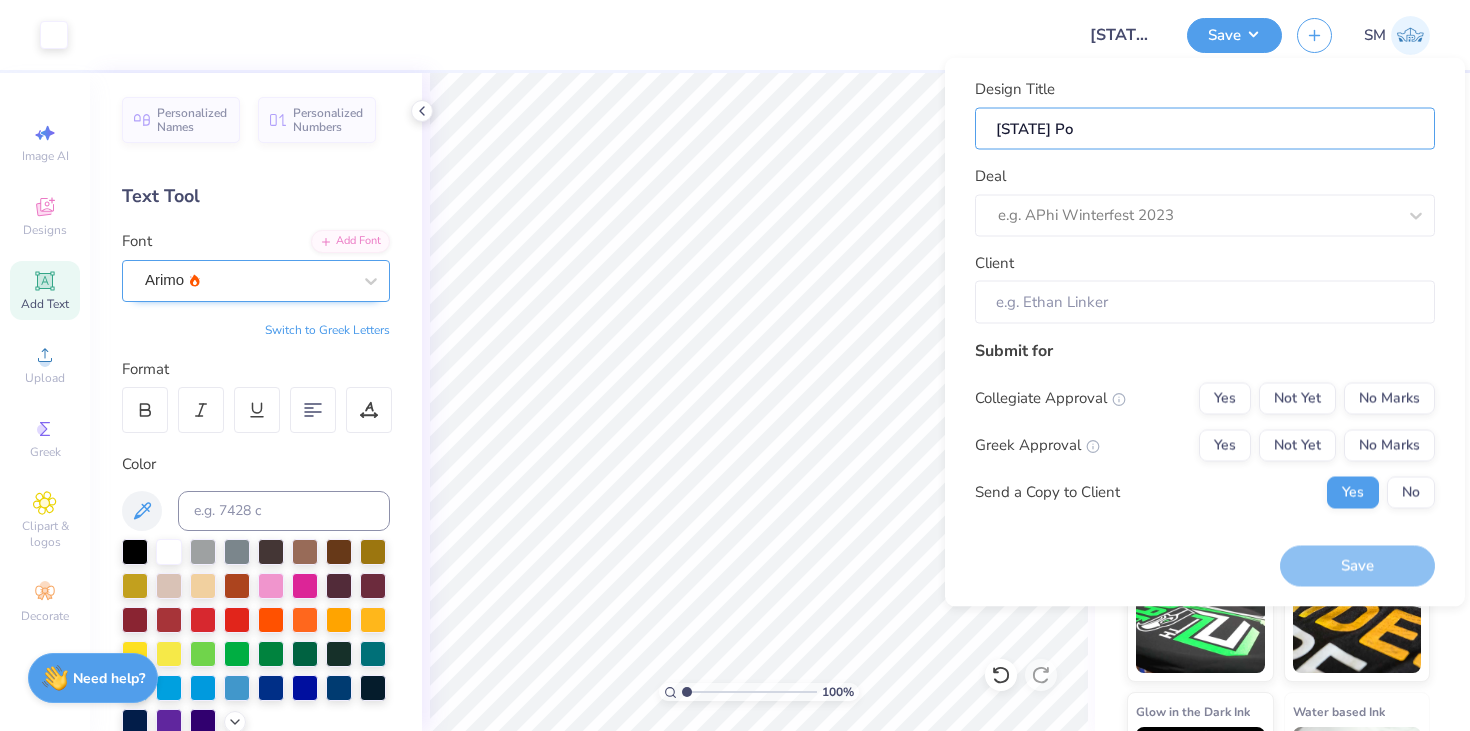 type on "KA Pol" 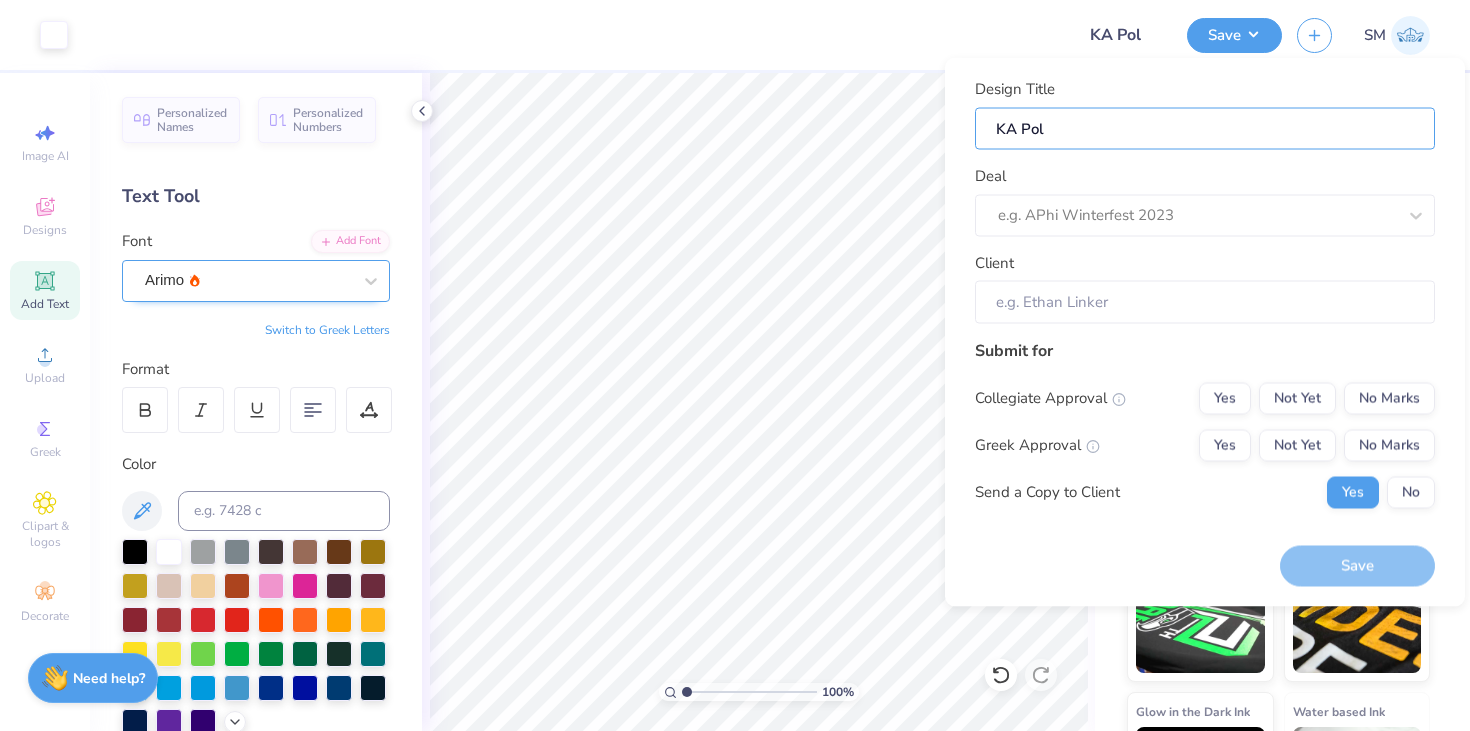 type on "[STATE] Polo" 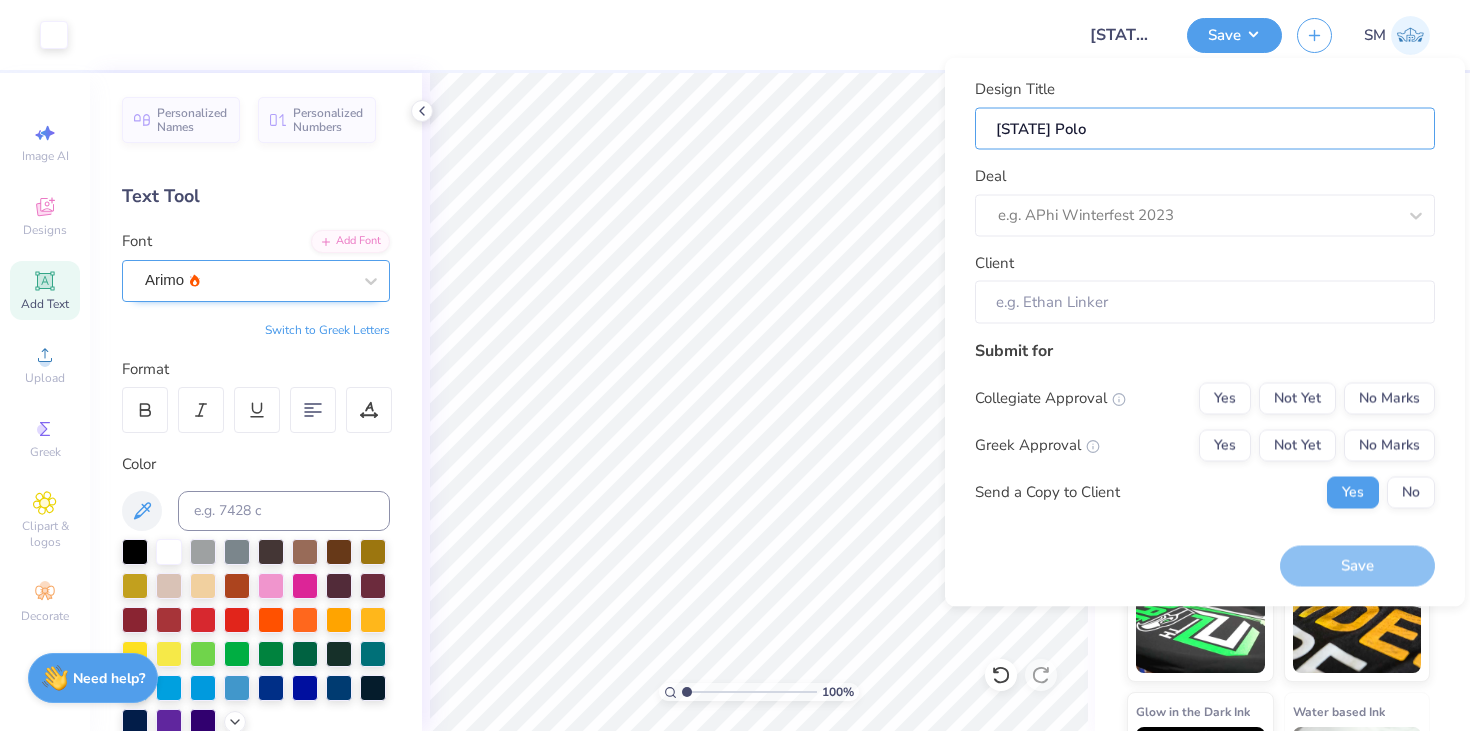 type on "KA Polos" 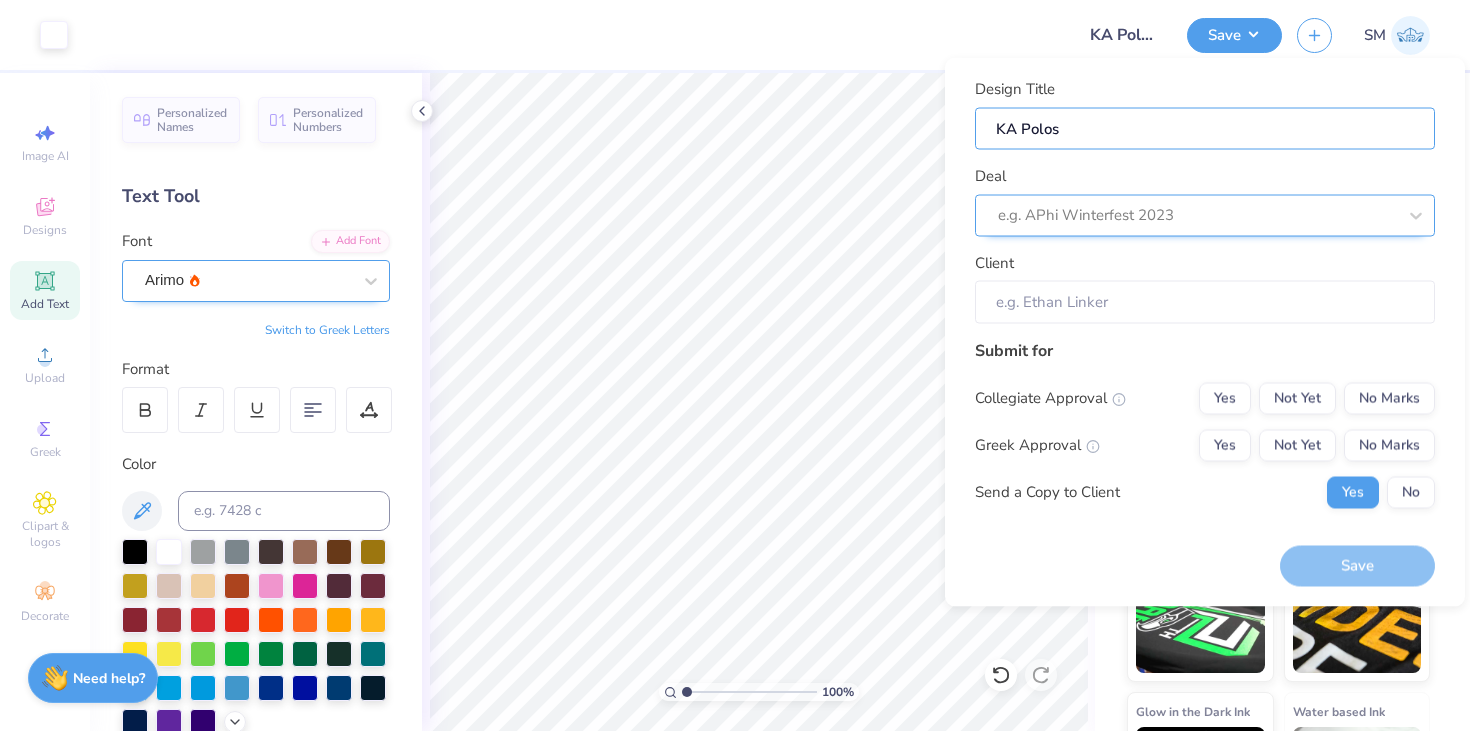 type on "KA Polos" 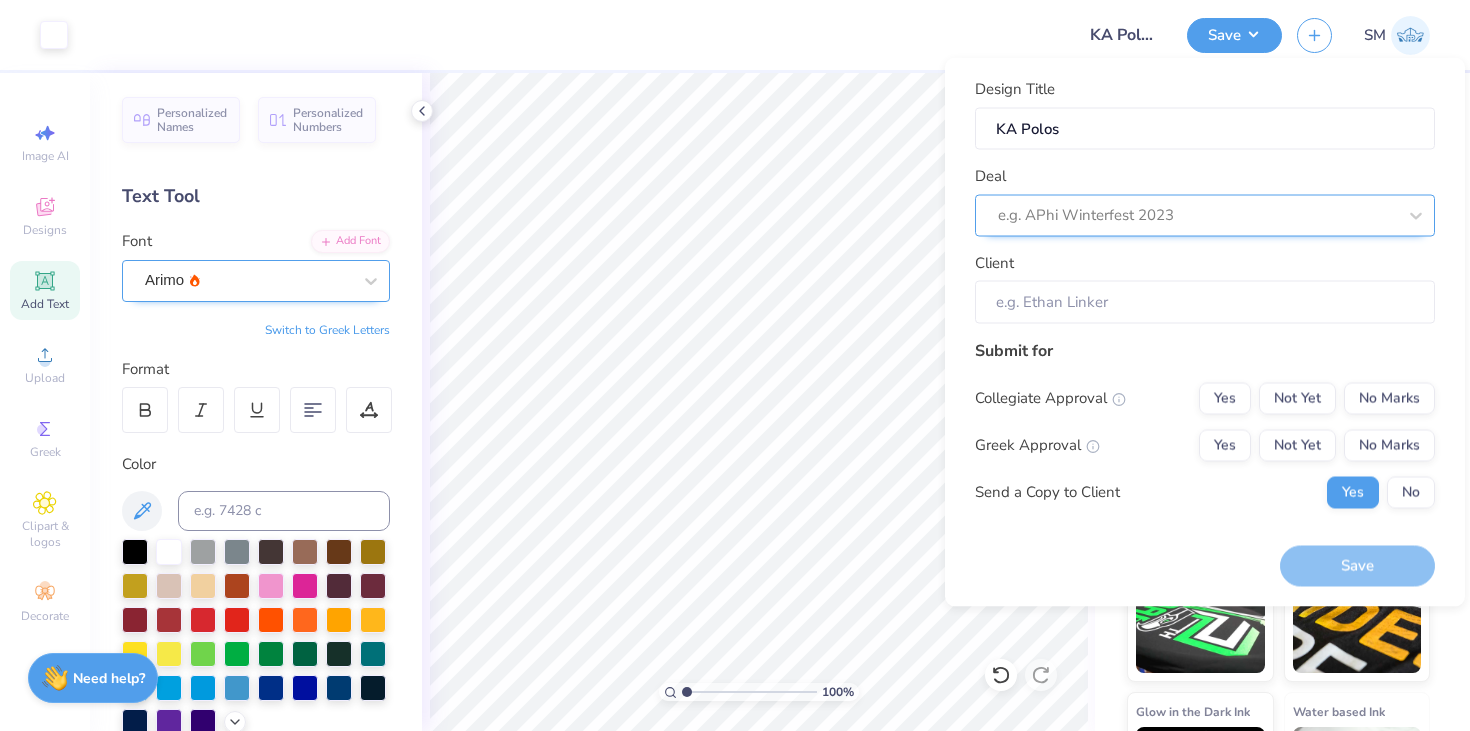 click at bounding box center (1197, 215) 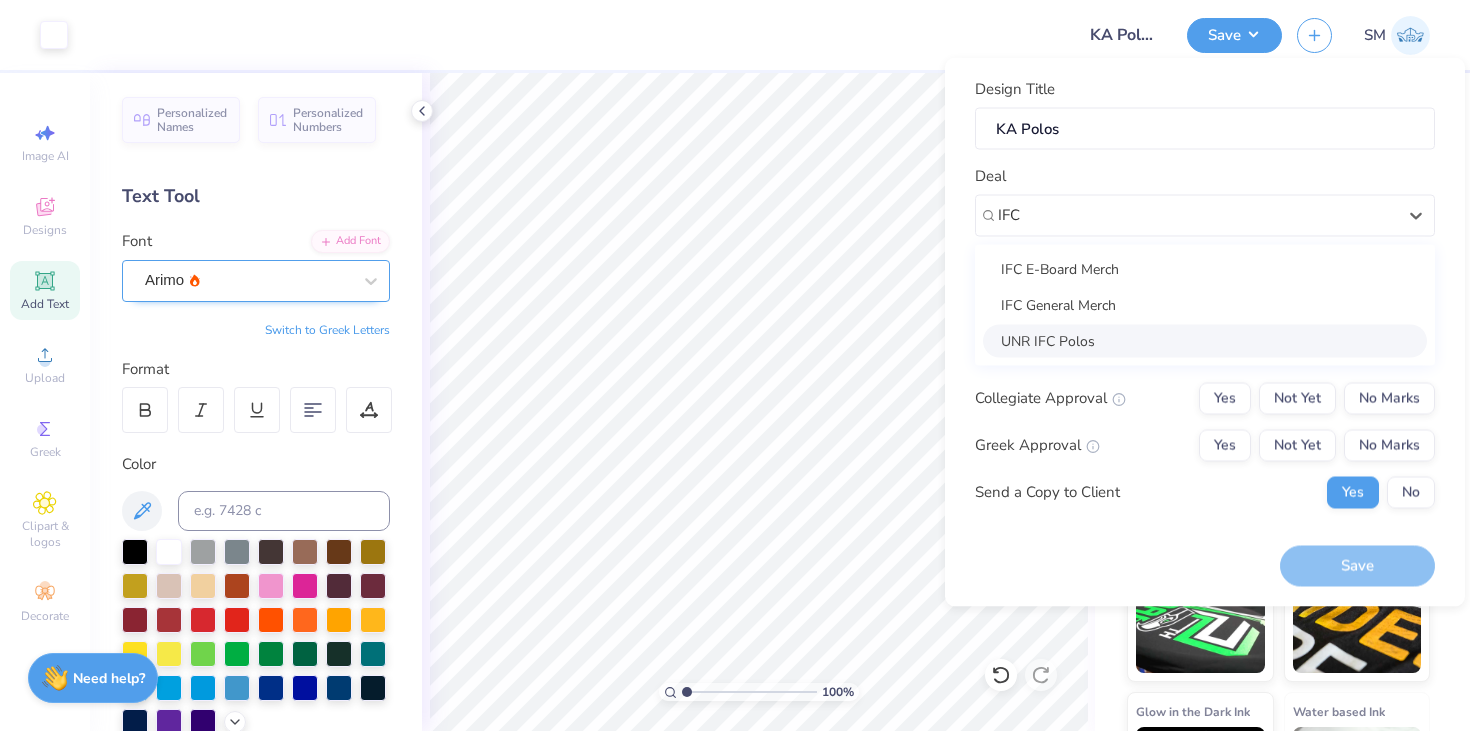 click on "UNR IFC Polos" at bounding box center [1205, 340] 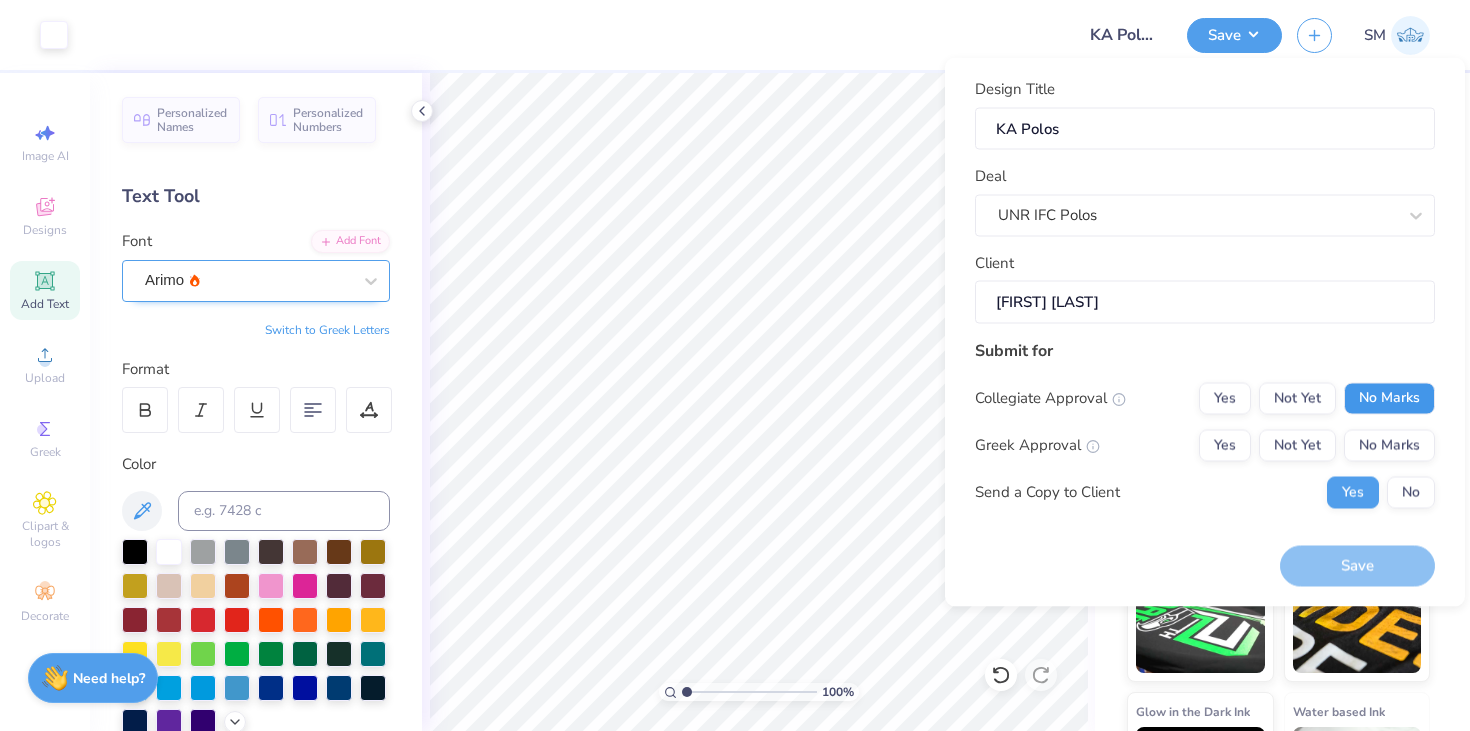 click on "No Marks" at bounding box center (1389, 398) 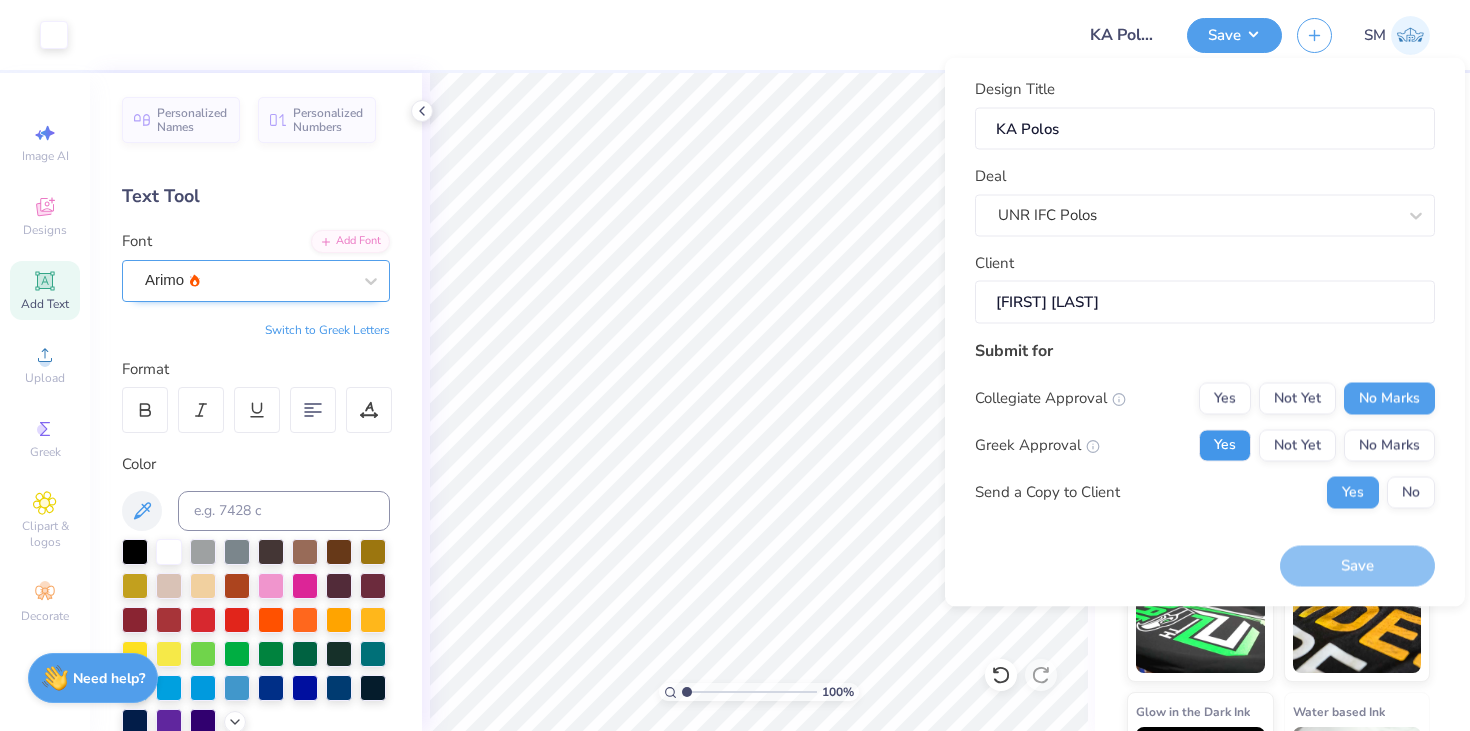 click on "Yes" at bounding box center [1225, 445] 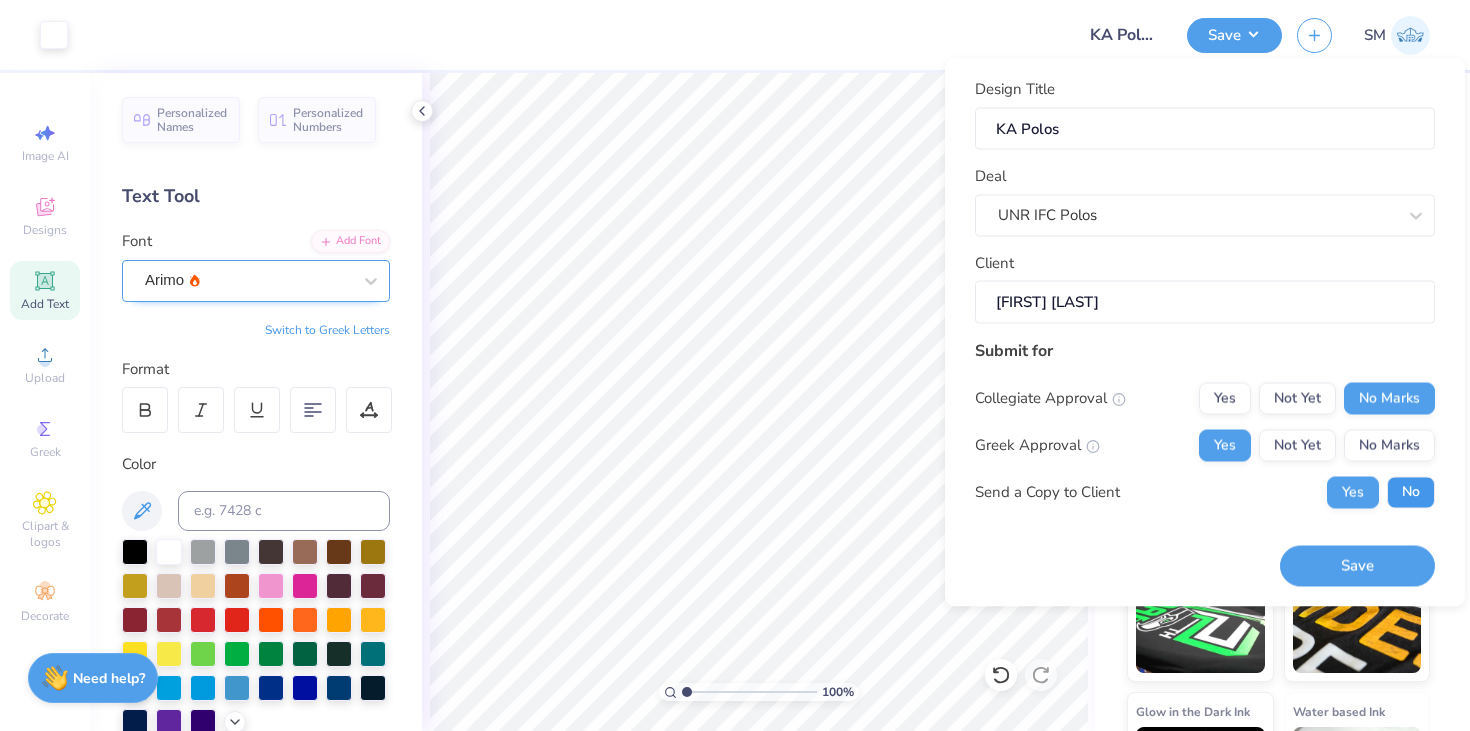 click on "No" at bounding box center [1411, 492] 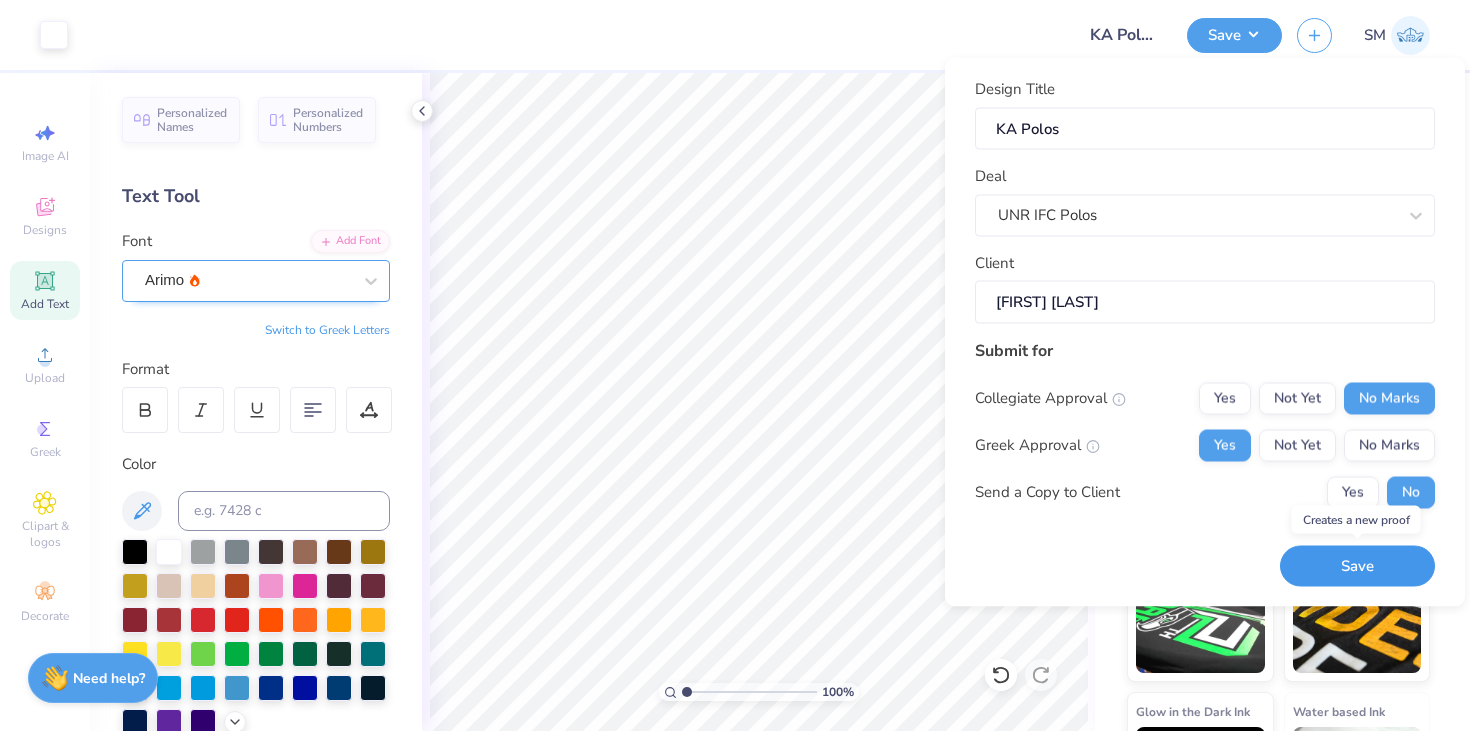 click on "Save" at bounding box center [1357, 566] 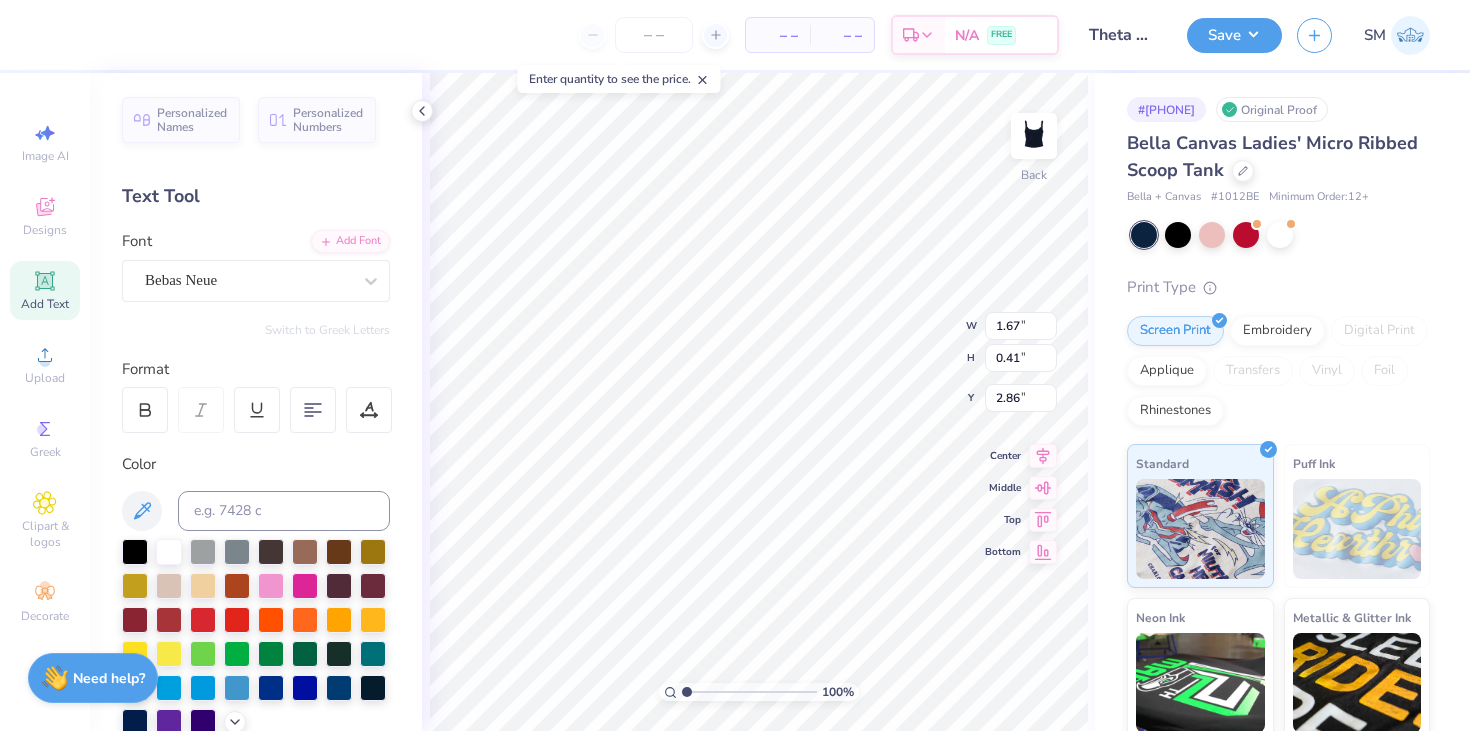 scroll, scrollTop: 0, scrollLeft: 0, axis: both 